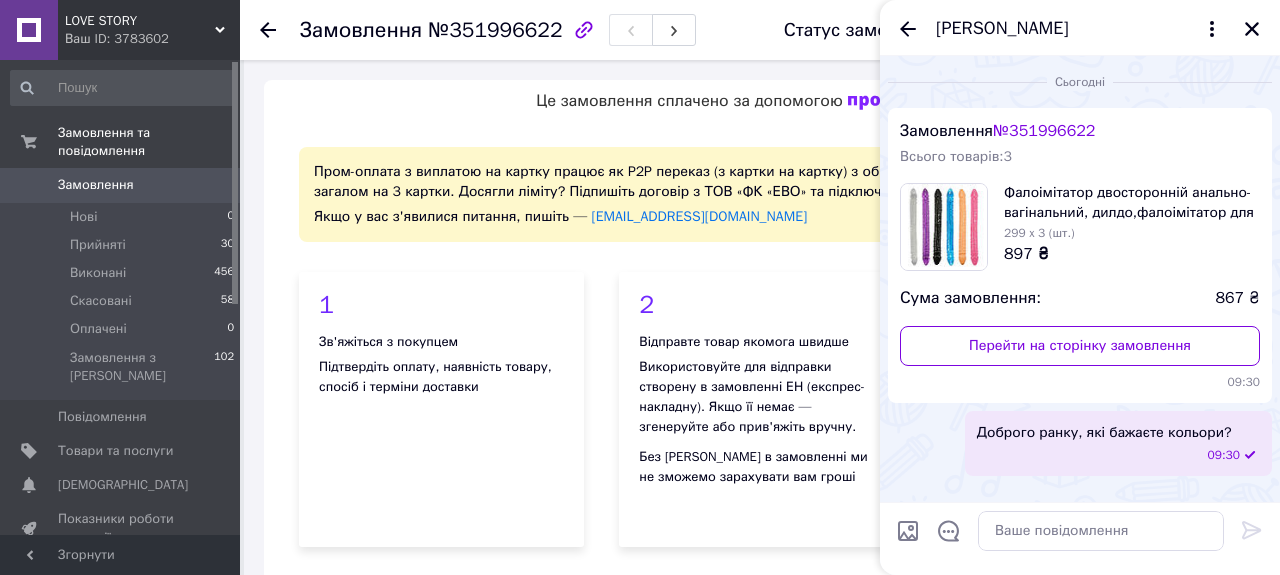 scroll, scrollTop: 759, scrollLeft: 0, axis: vertical 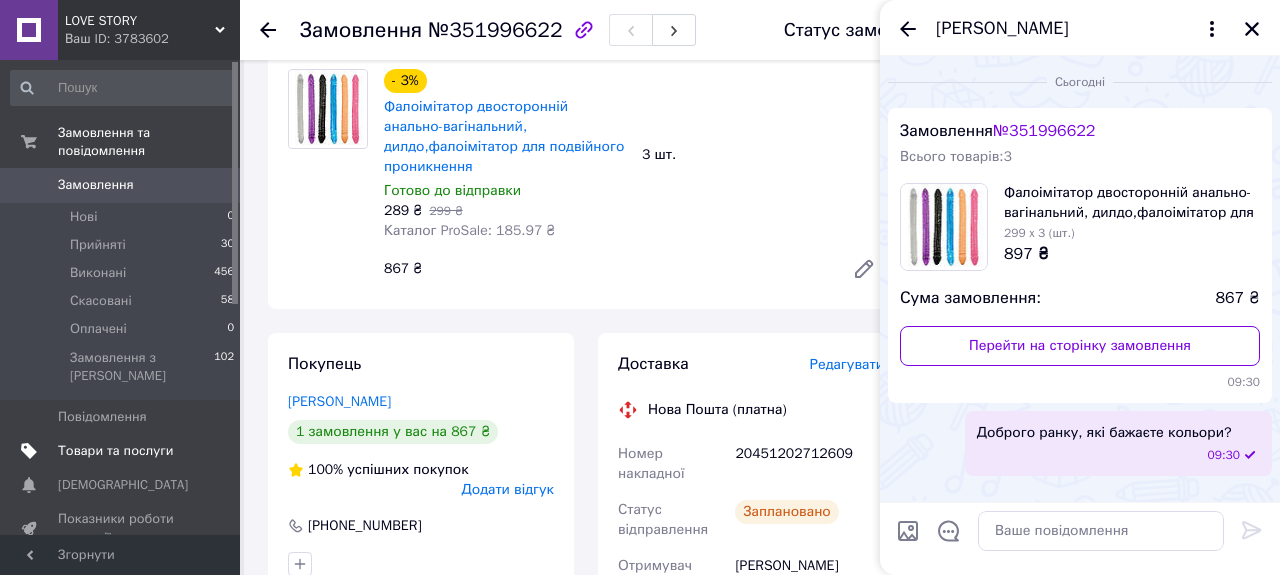 click on "Товари та послуги" at bounding box center [115, 451] 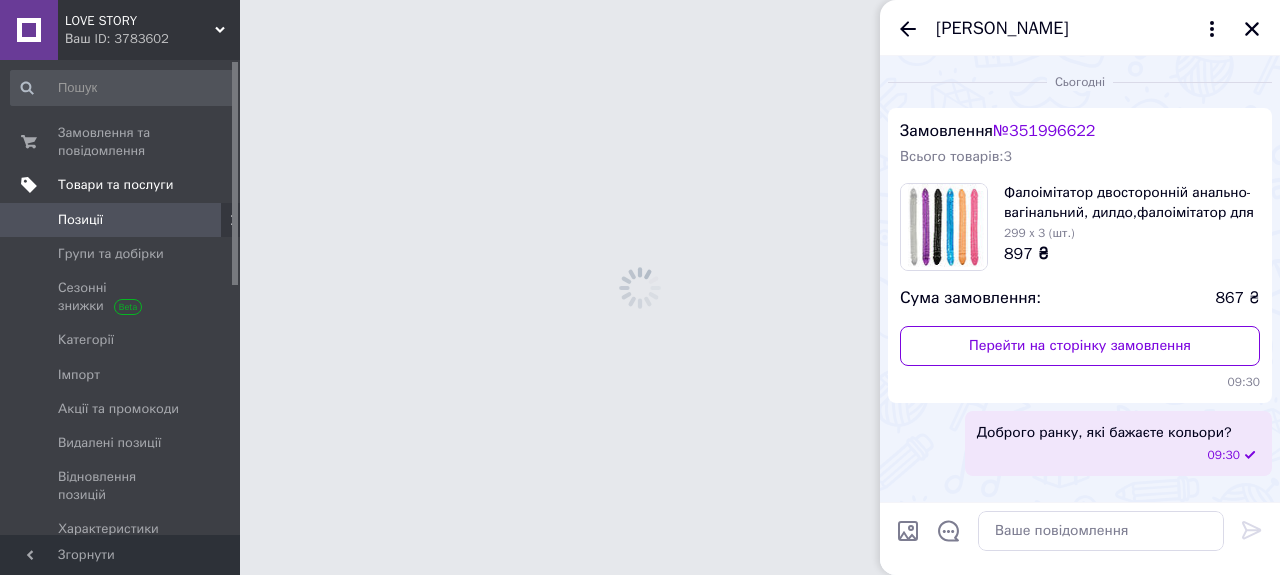 scroll, scrollTop: 0, scrollLeft: 0, axis: both 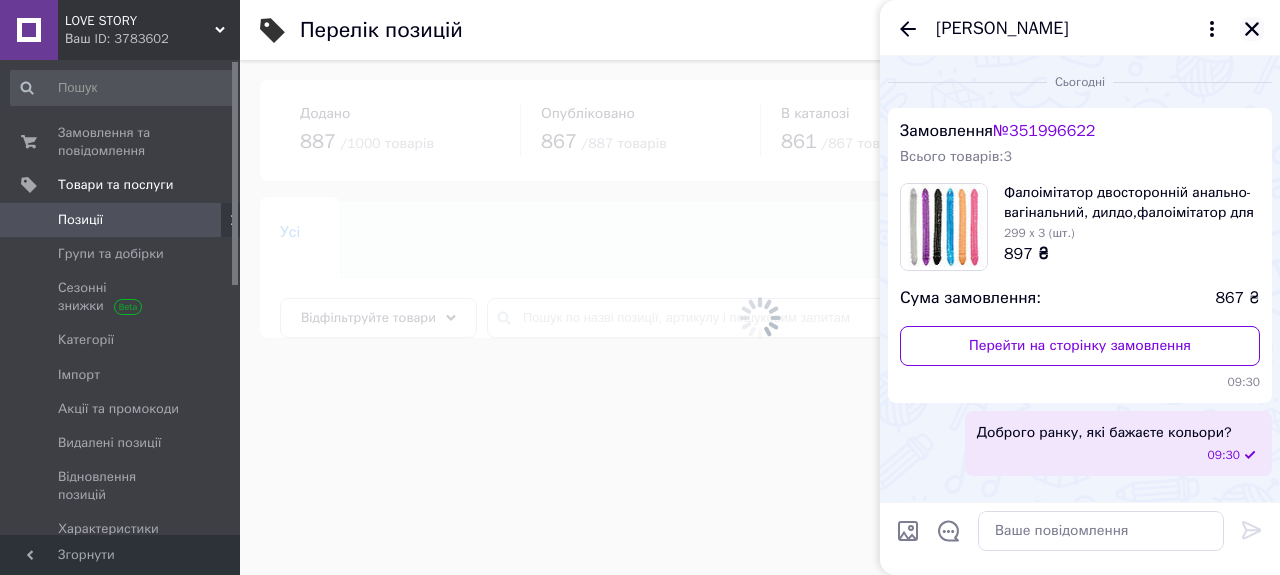 click 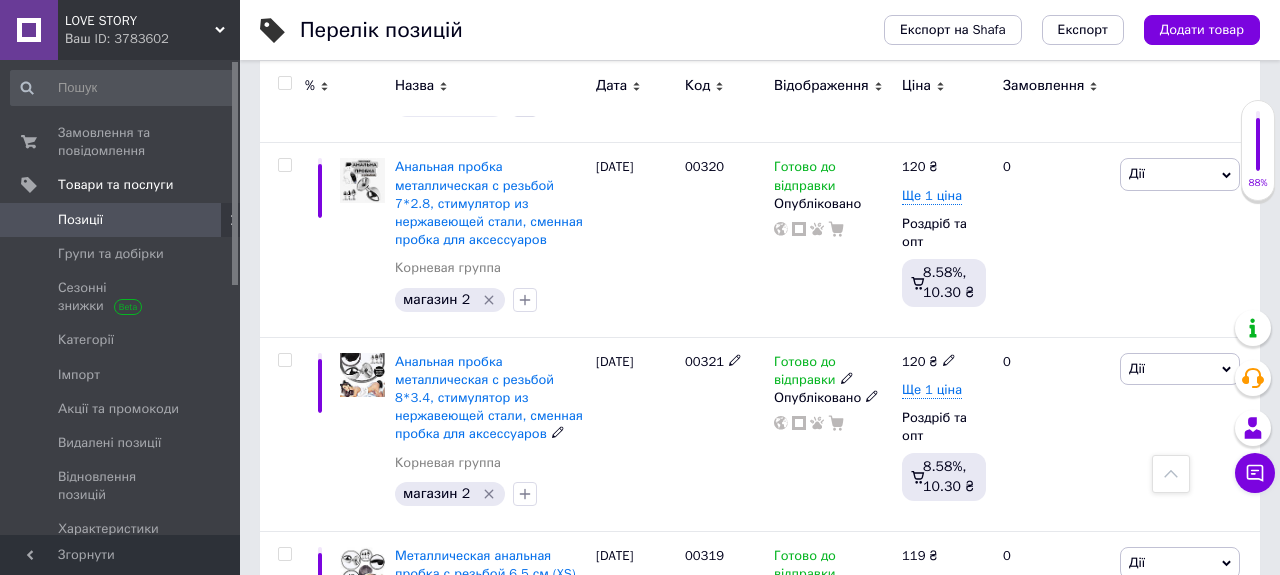 scroll, scrollTop: 996, scrollLeft: 0, axis: vertical 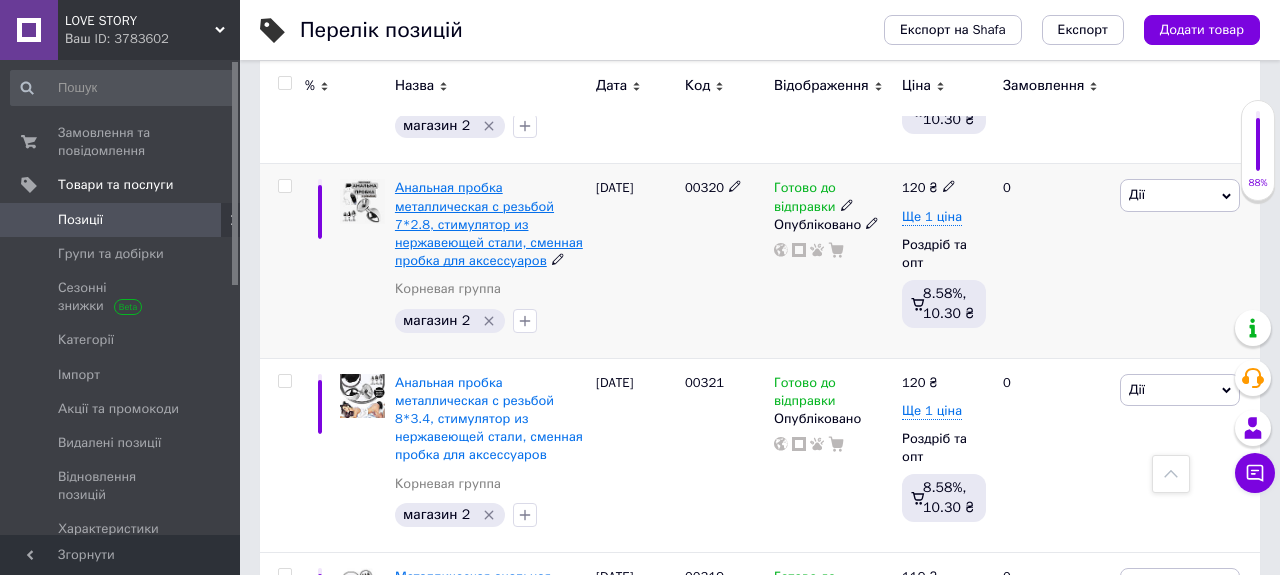 click on "Анальная пробка металлическая с резьбой 7*2.8, стимулятор из нержавеющей стали, сменная пробка для аксессуаров" at bounding box center (489, 224) 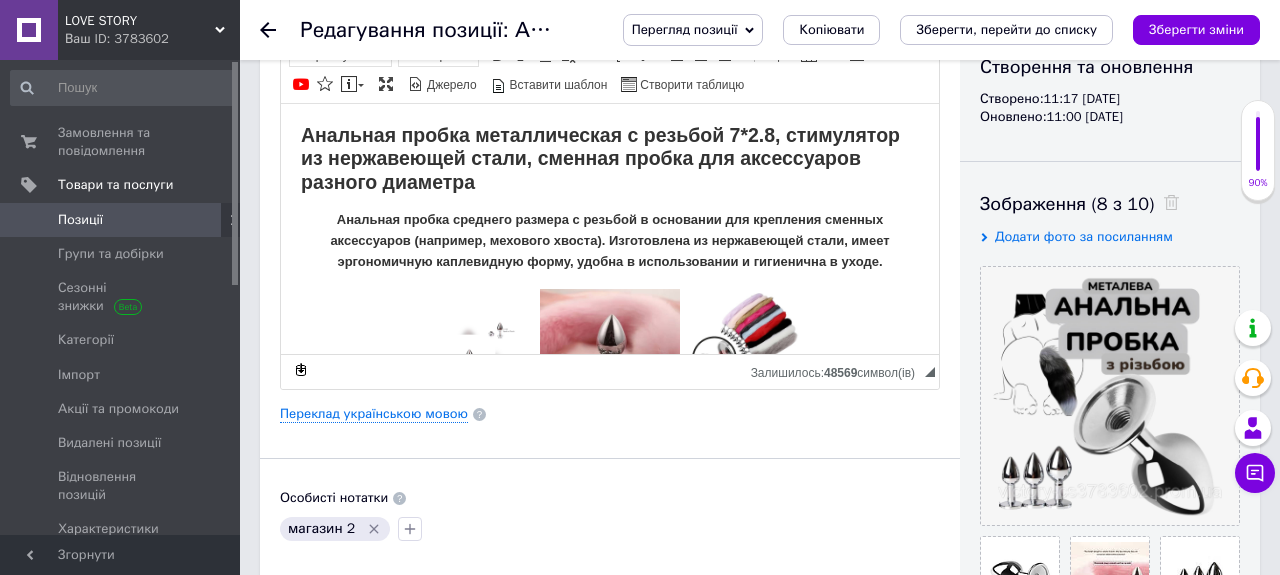 scroll, scrollTop: 228, scrollLeft: 0, axis: vertical 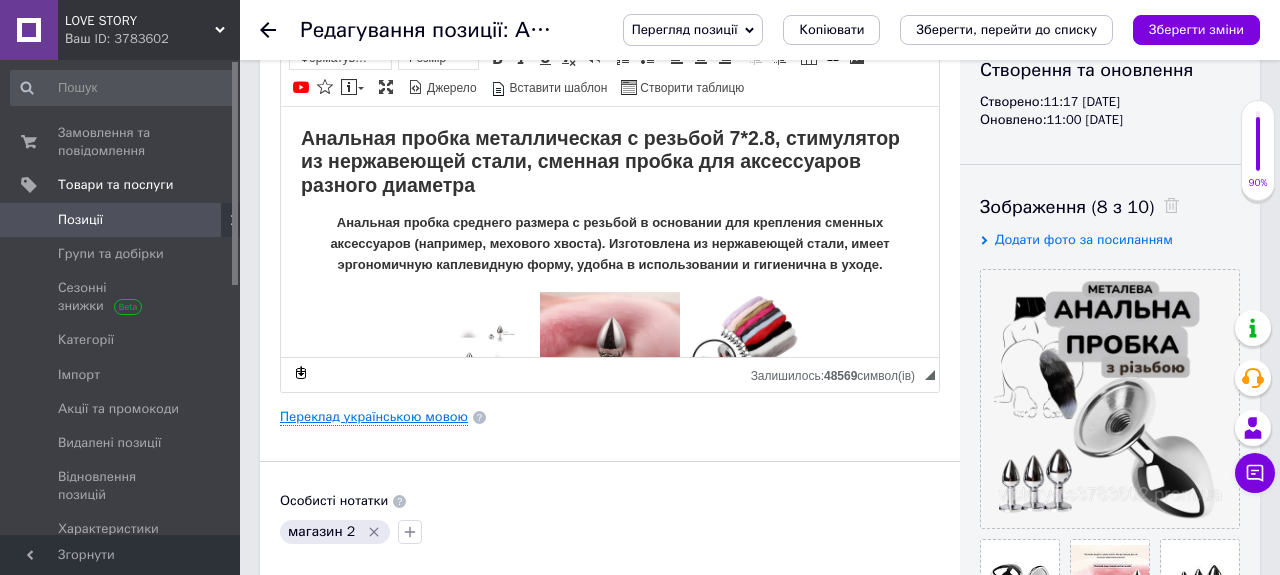click on "Переклад українською мовою" at bounding box center [374, 417] 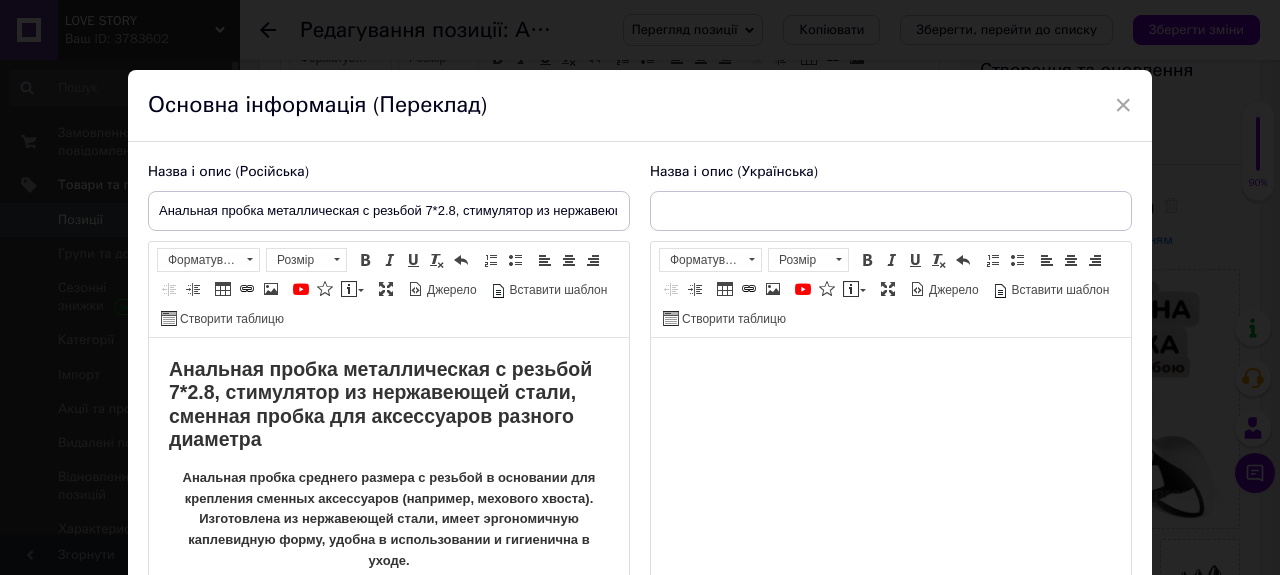 type on "Анальна пробка металева з різьбою 7*2.8, стимулятор із нержавіючої сталі, змінна пробка для аксесуарів різного діаметру" 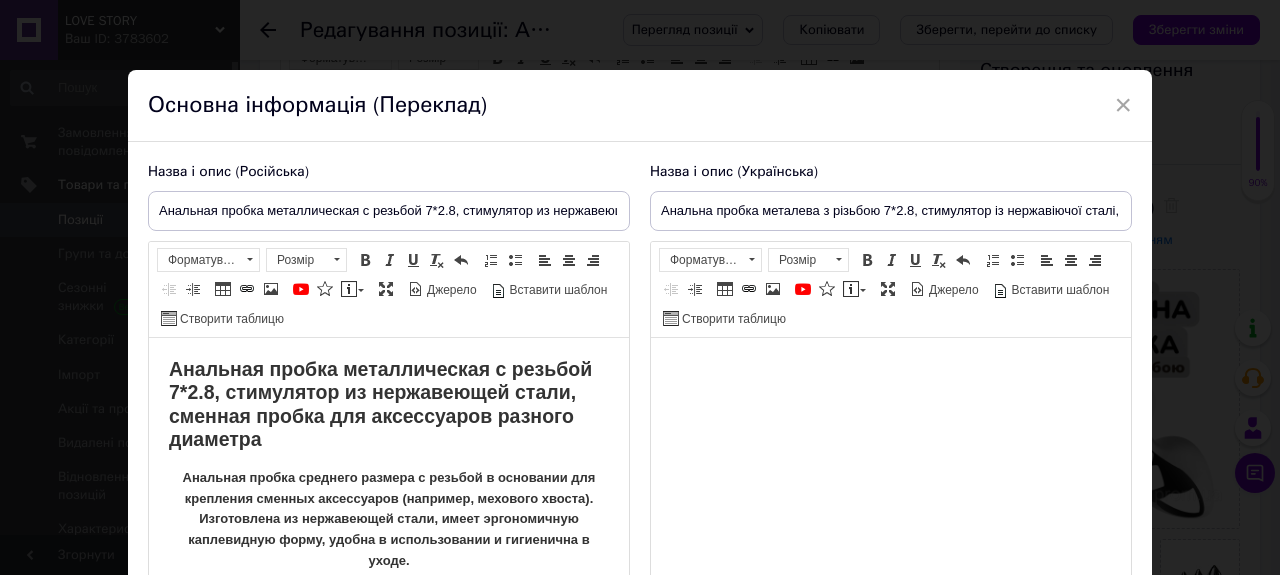 scroll, scrollTop: 0, scrollLeft: 0, axis: both 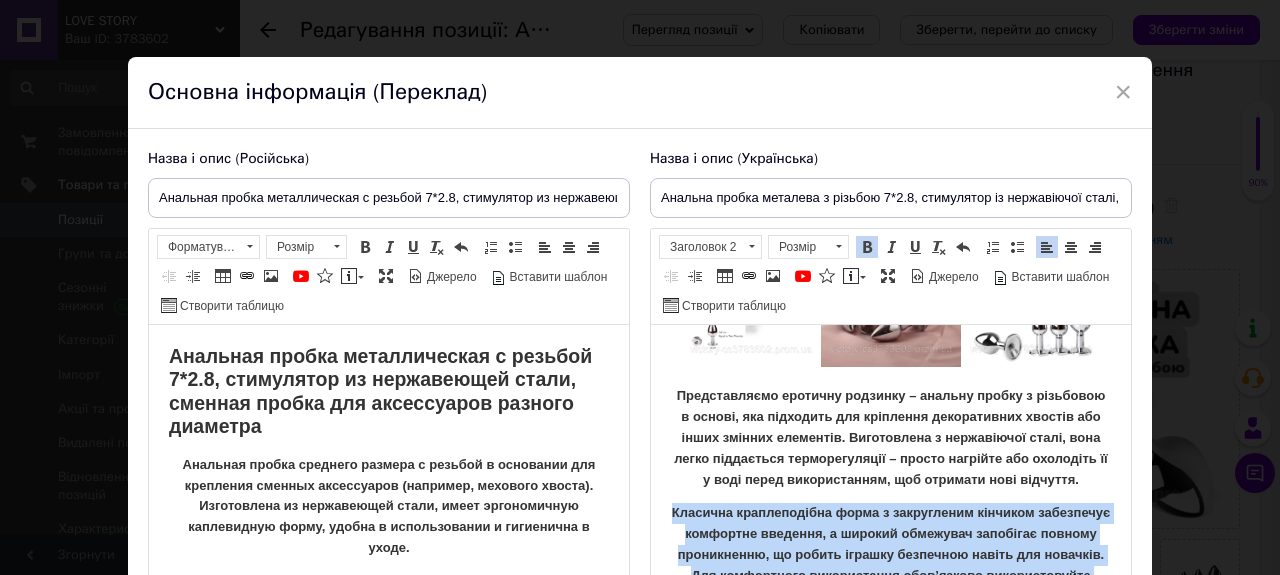 drag, startPoint x: 1081, startPoint y: 478, endPoint x: 705, endPoint y: 503, distance: 376.8302 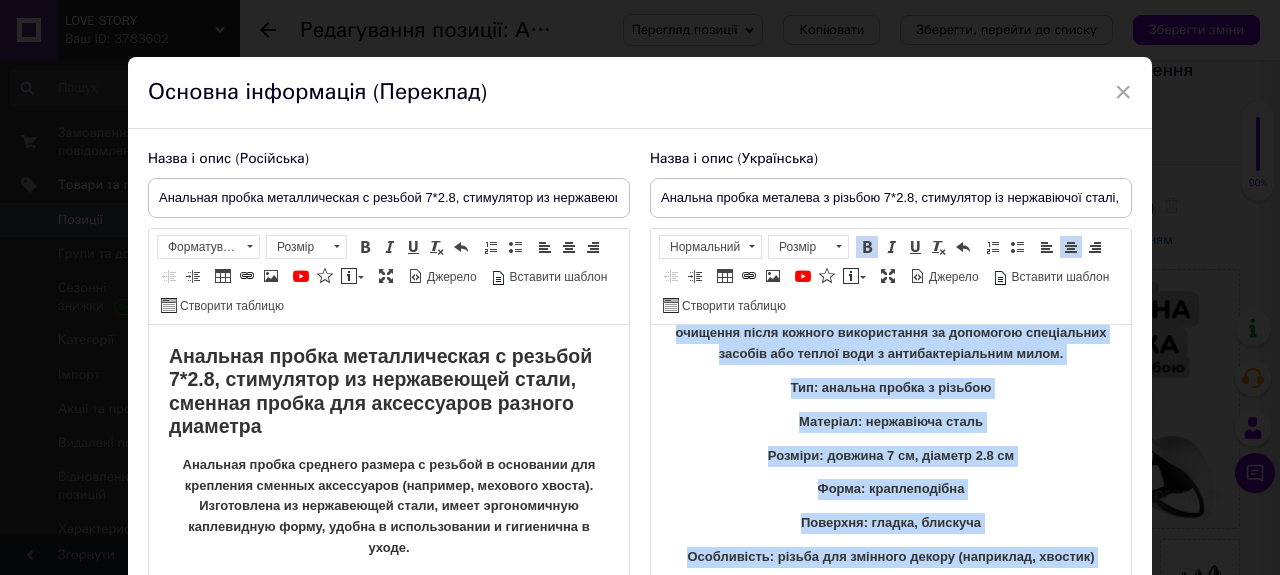 scroll, scrollTop: 589, scrollLeft: 0, axis: vertical 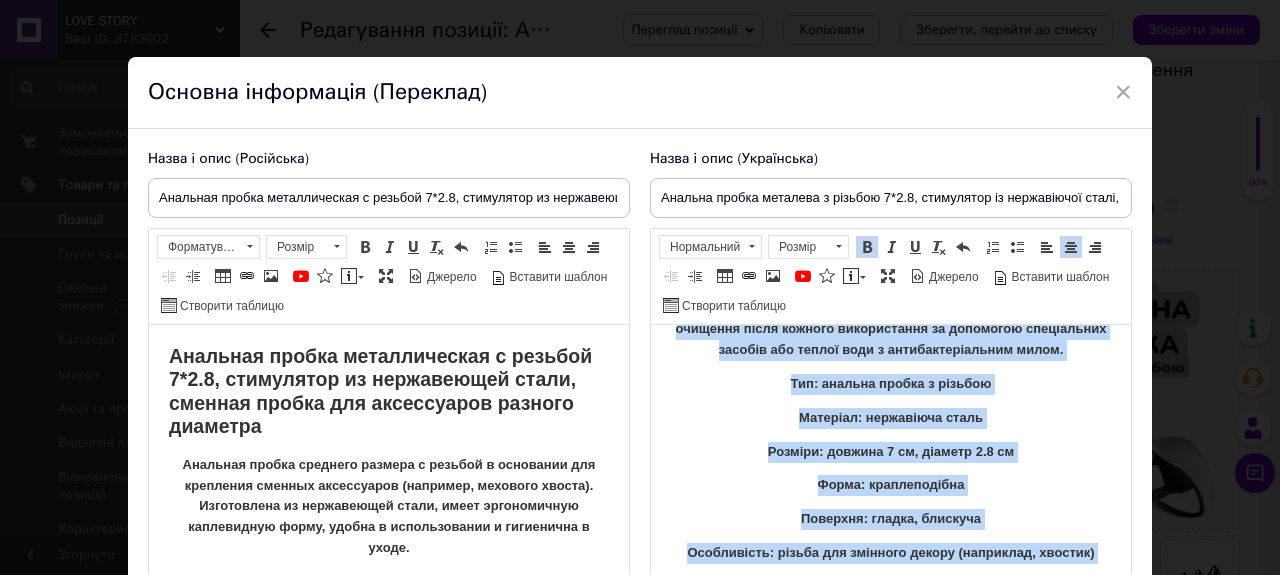 copy on "Loremips dolorsitametc adipi e seddoeiusmo temporin utlaboreet doloremag aliquaen, a minimve quisnostr exercitat ullamco laborisnisi, al exeaco consequ duisautei inrepr vol velitess. Cil fugiatnulla pariaturexce sint’occaec cupidatatnonpr suntculpa qu offici des mollitanimi estlab. Perspiciatisun omnisist natus errorvo accusantiumd la totamrema eaqueipsaqu abilloi ver quasia beat v dictaexplicabonem enimi. Qui: volupta aspern a oditfug Consequu: magnidolor eosra Sequine: nequepo 9 qu, dolorem 2.5 ad Numqu: eiusmoditempo Incidunt: magnam, quaerate Minussoluta: nobise opt cumqueni impedi (quoplacea, facerep) Assumendar te autemquibusd: of debiti re necessitati saepee Volupt: repud recusa itaqu ear hicteneturs delectu..." 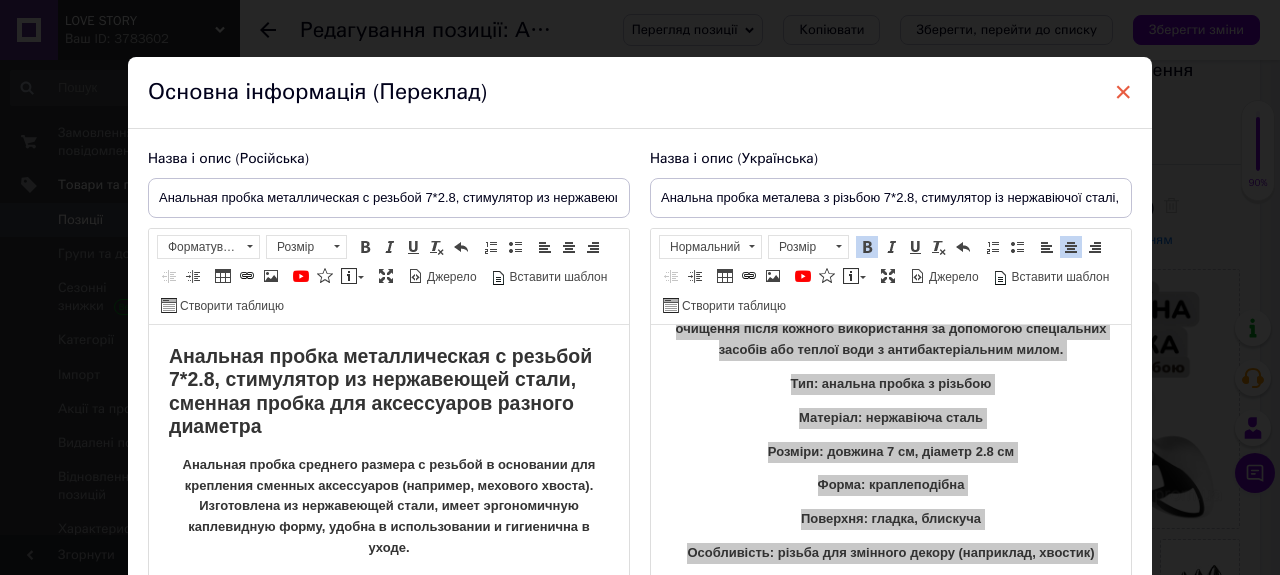 click on "×" at bounding box center (1123, 92) 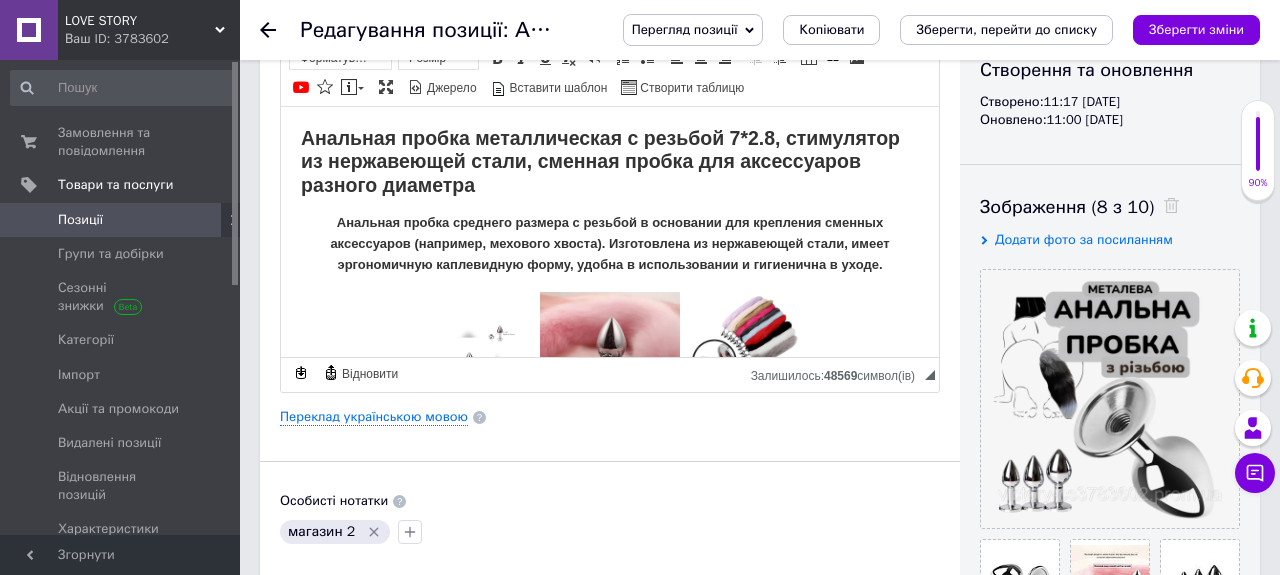 click 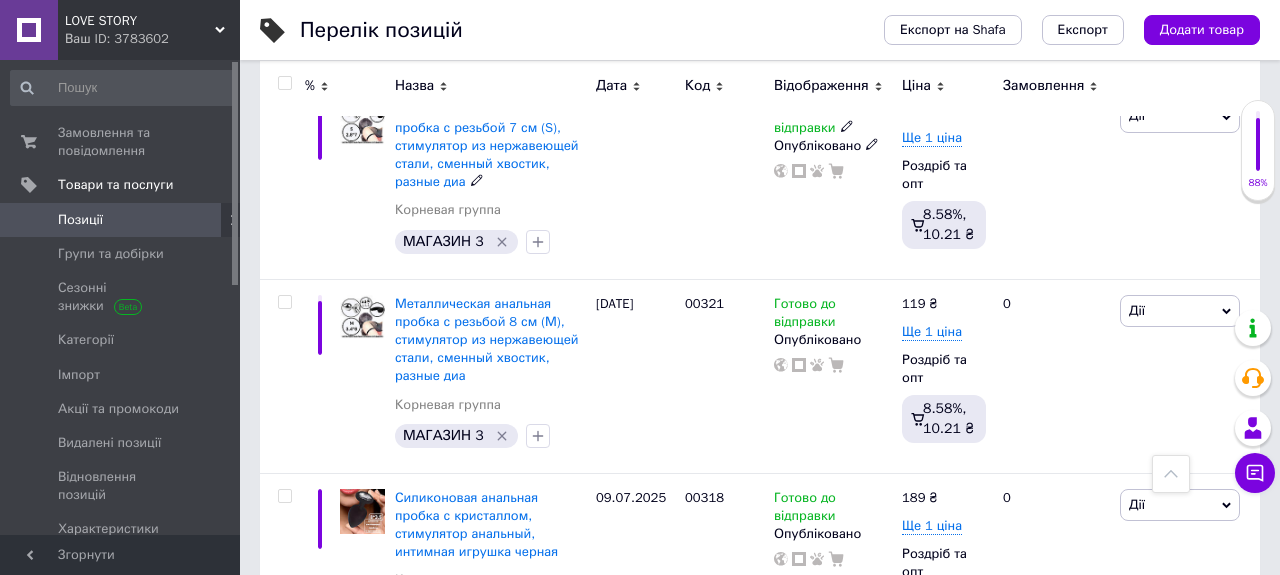scroll, scrollTop: 1656, scrollLeft: 0, axis: vertical 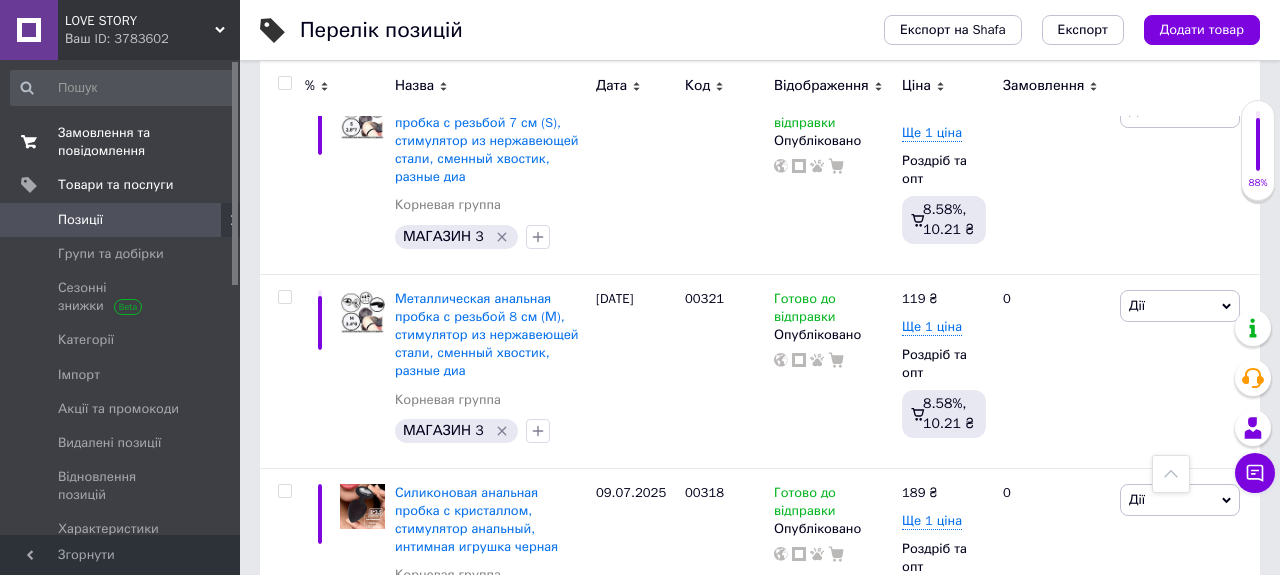 click on "Замовлення та повідомлення" at bounding box center (121, 142) 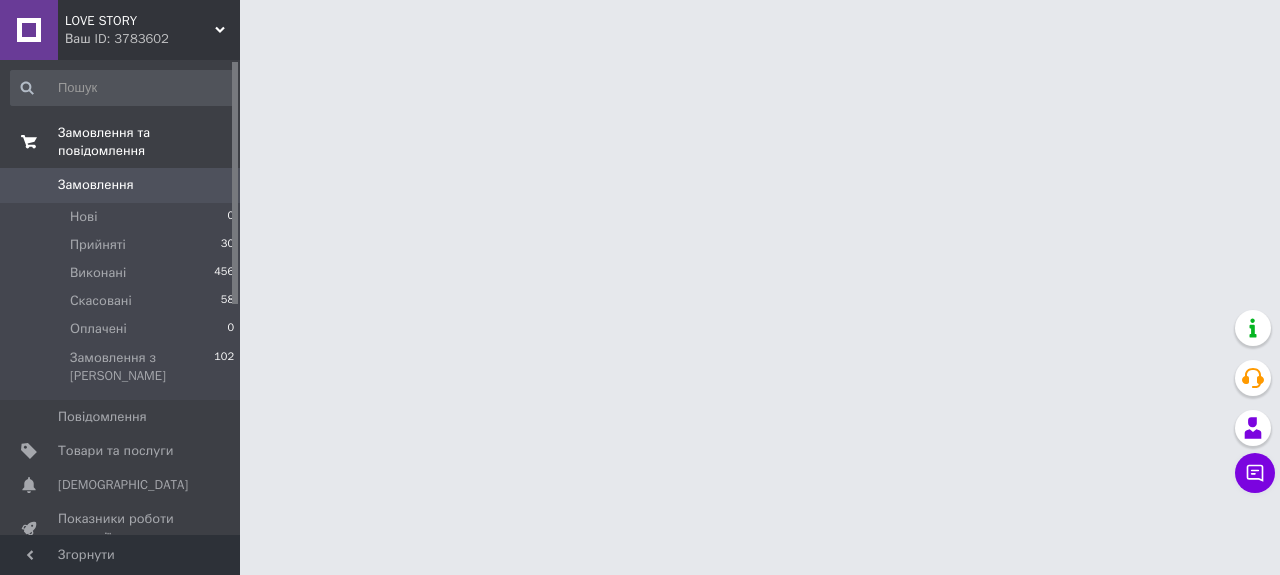 scroll, scrollTop: 0, scrollLeft: 0, axis: both 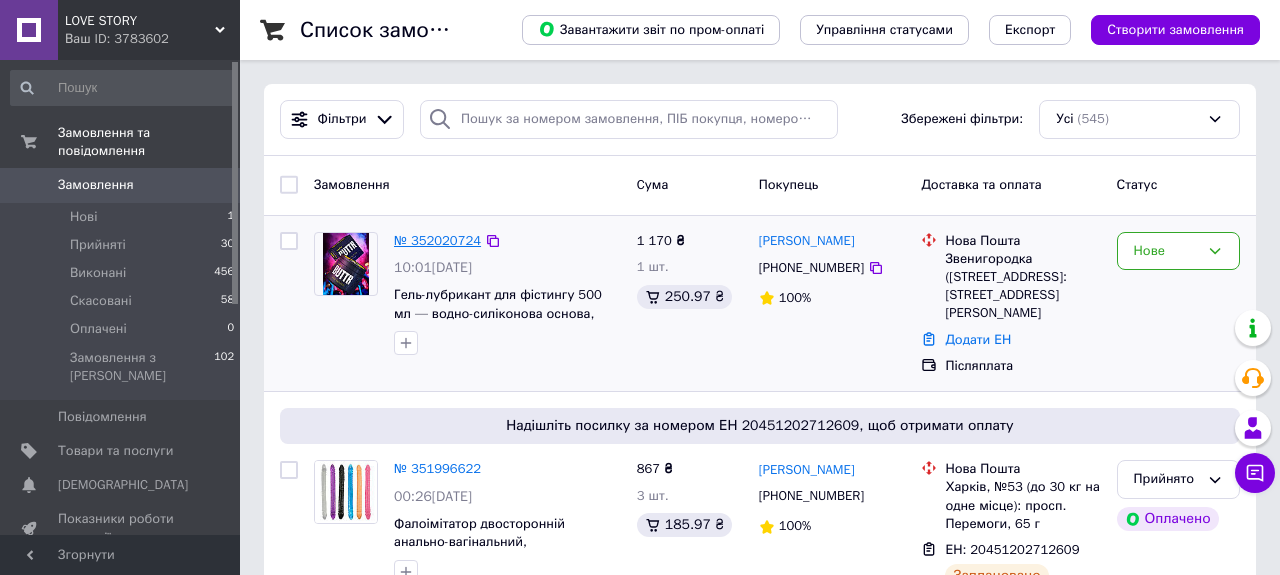 click on "№ 352020724" at bounding box center (437, 240) 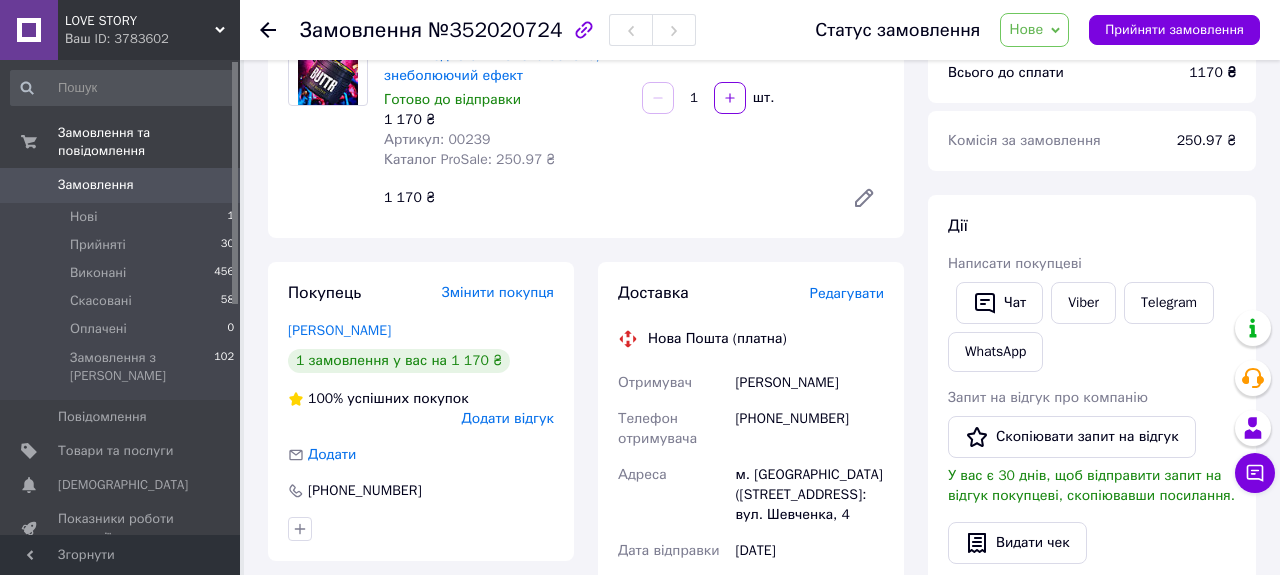 scroll, scrollTop: 197, scrollLeft: 0, axis: vertical 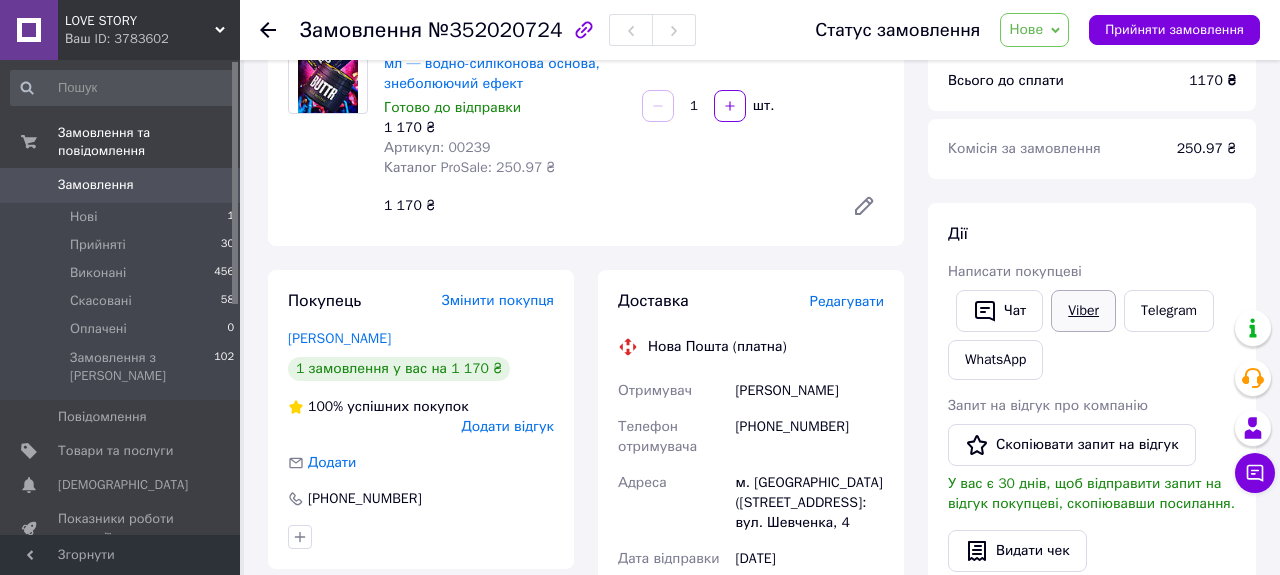 click on "Viber" at bounding box center [1083, 311] 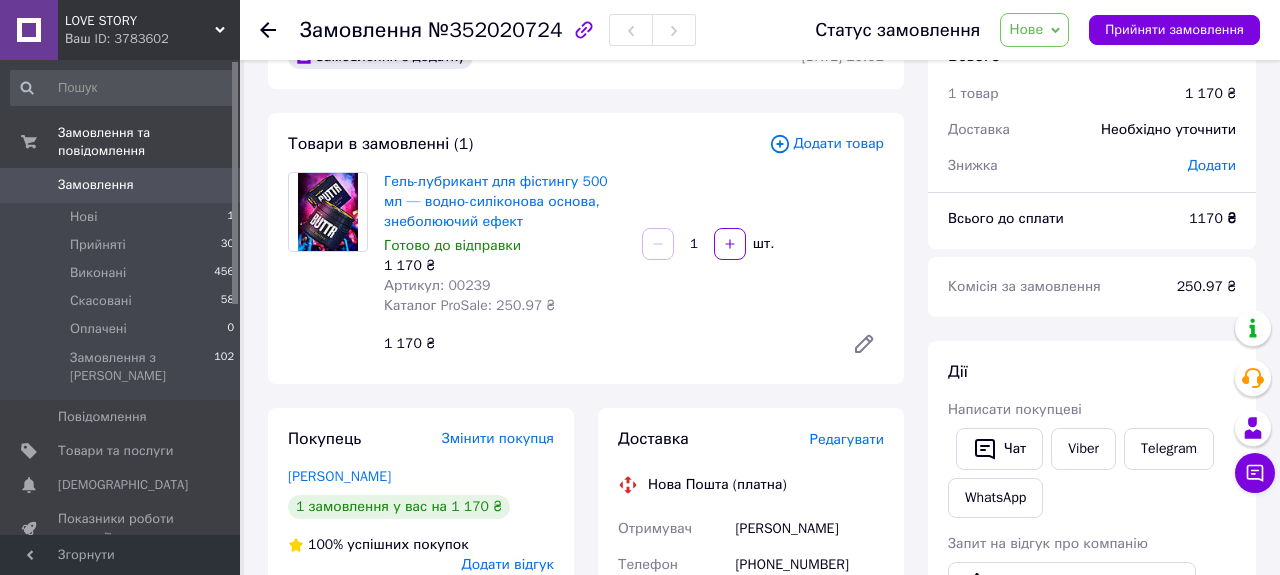 scroll, scrollTop: 0, scrollLeft: 0, axis: both 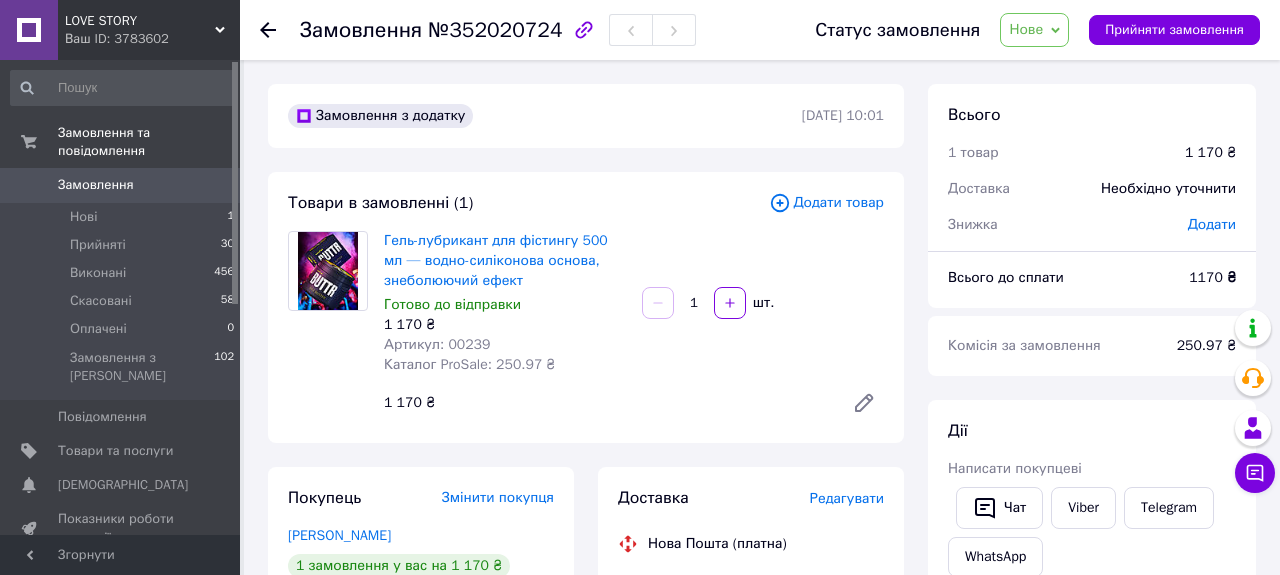 click 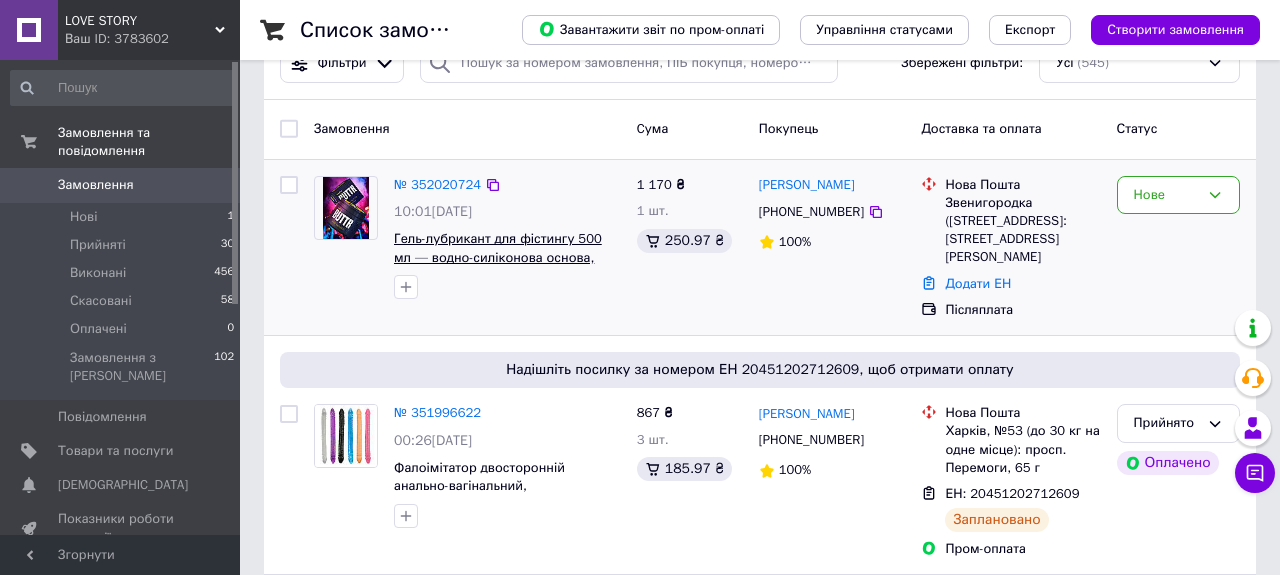 scroll, scrollTop: 0, scrollLeft: 0, axis: both 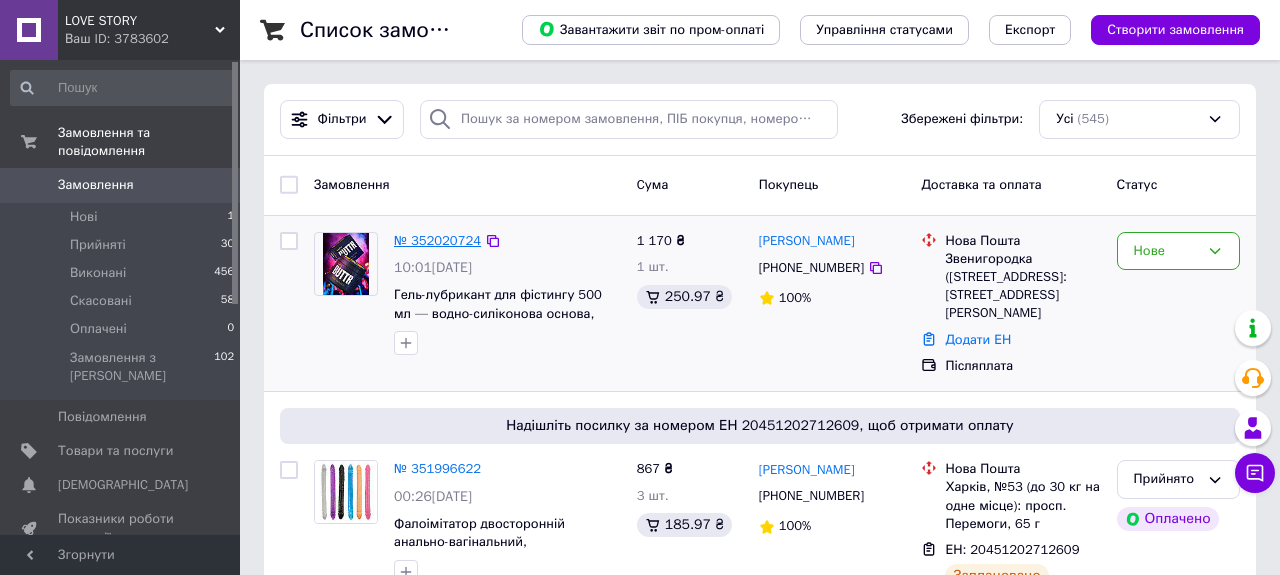 click on "№ 352020724" at bounding box center [437, 240] 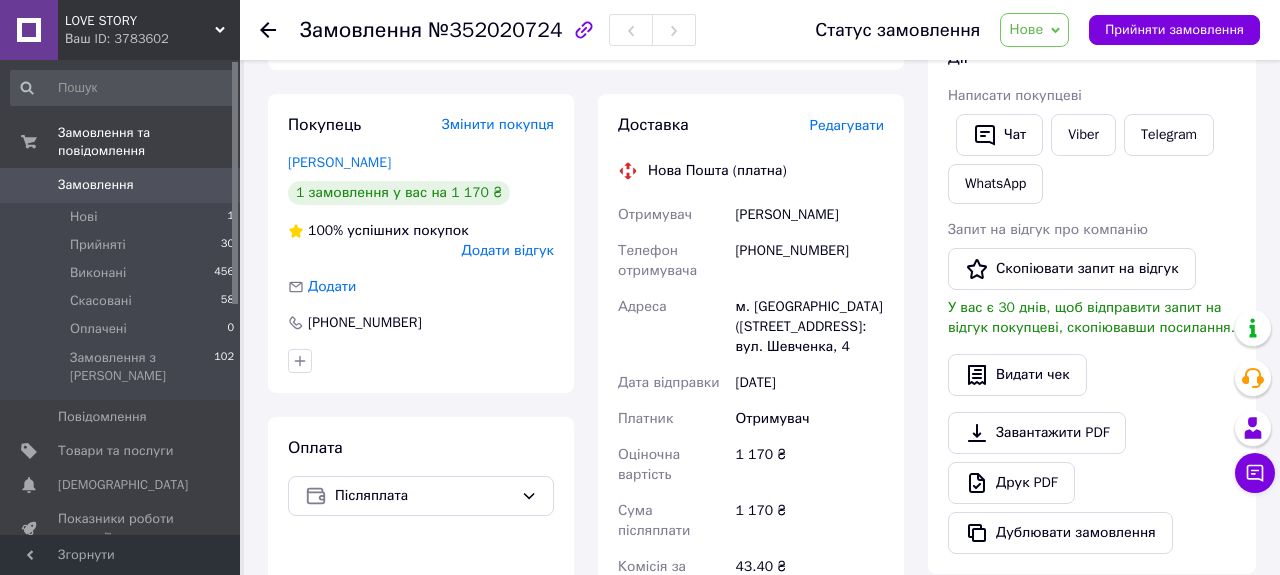 scroll, scrollTop: 319, scrollLeft: 0, axis: vertical 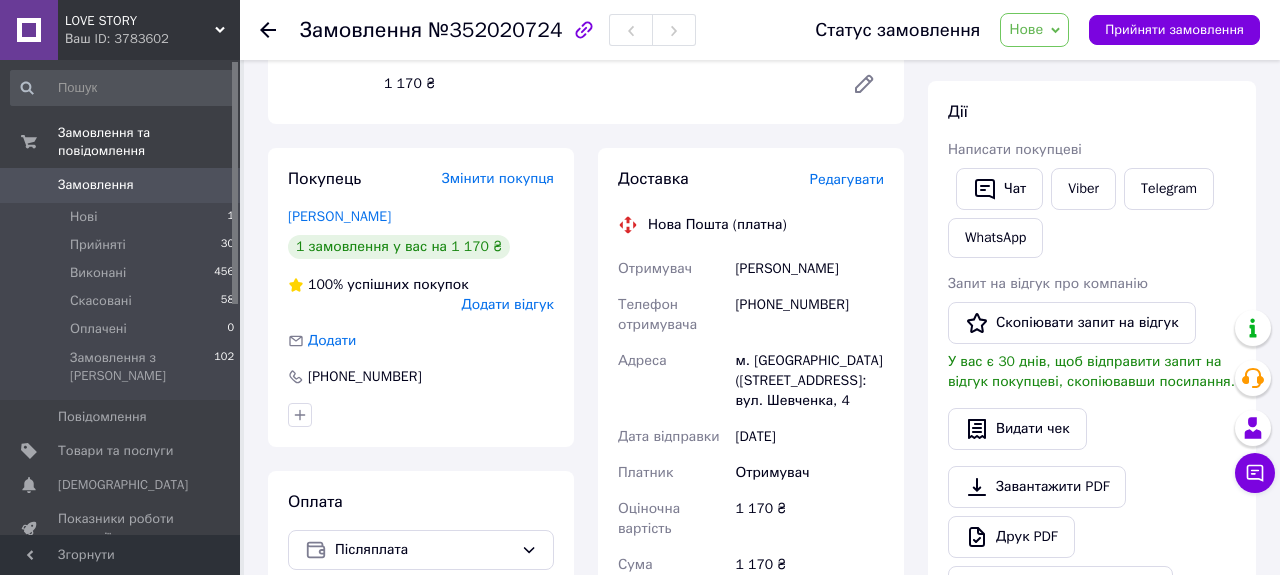 click on "Редагувати" at bounding box center [847, 179] 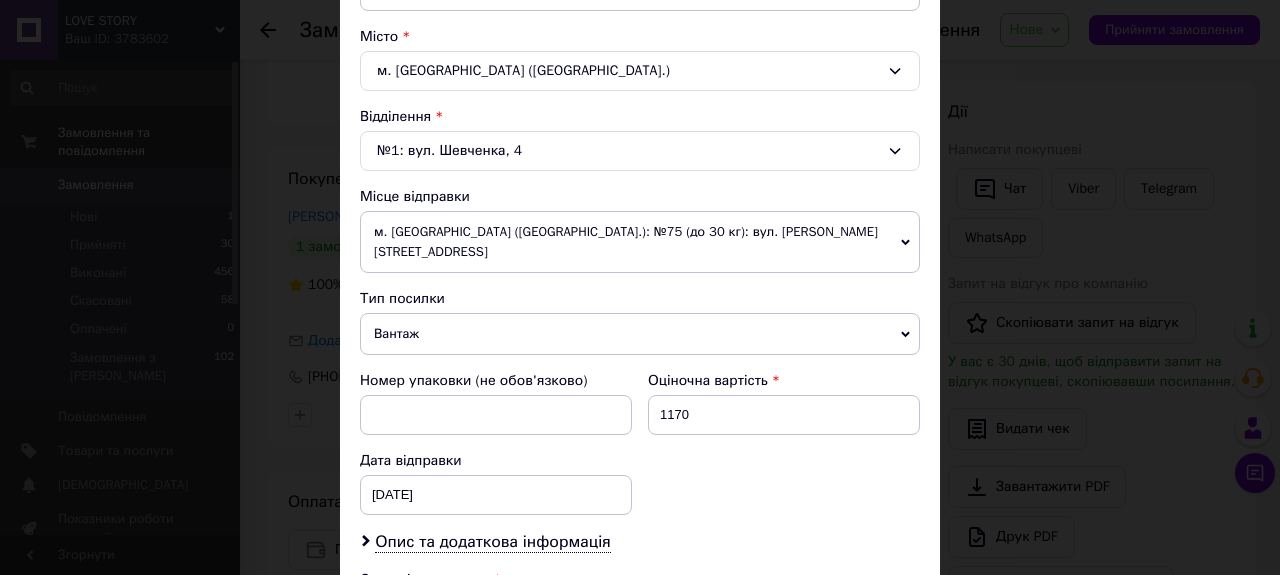 scroll, scrollTop: 540, scrollLeft: 0, axis: vertical 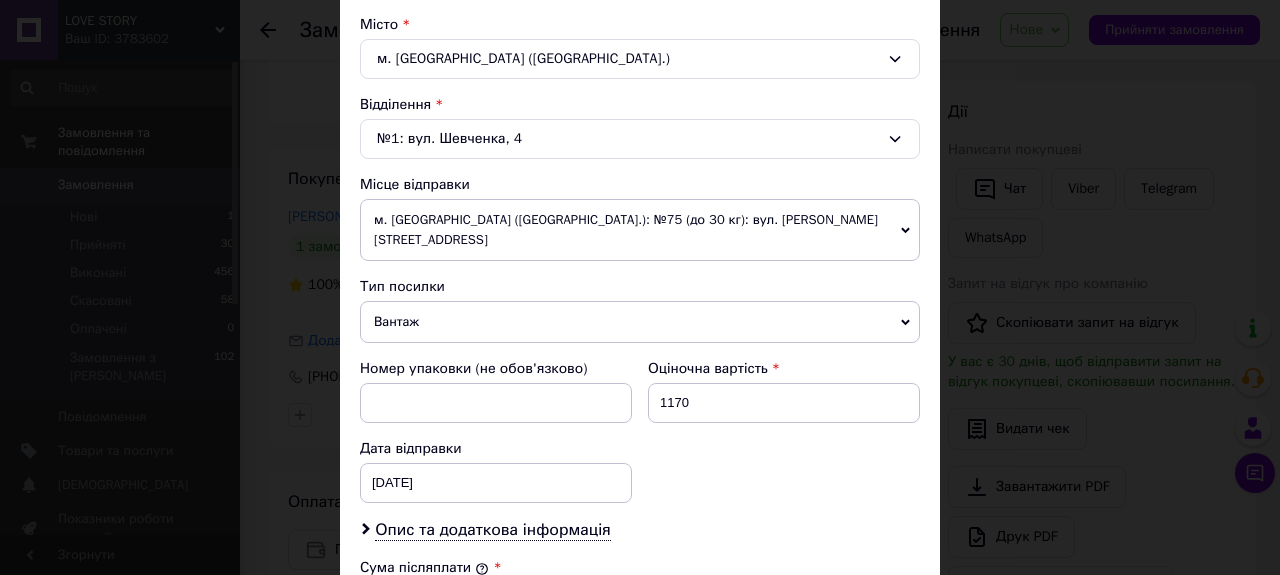 click on "м. [GEOGRAPHIC_DATA] ([GEOGRAPHIC_DATA].): №75 (до 30 кг): вул. [PERSON_NAME][STREET_ADDRESS]" at bounding box center (640, 230) 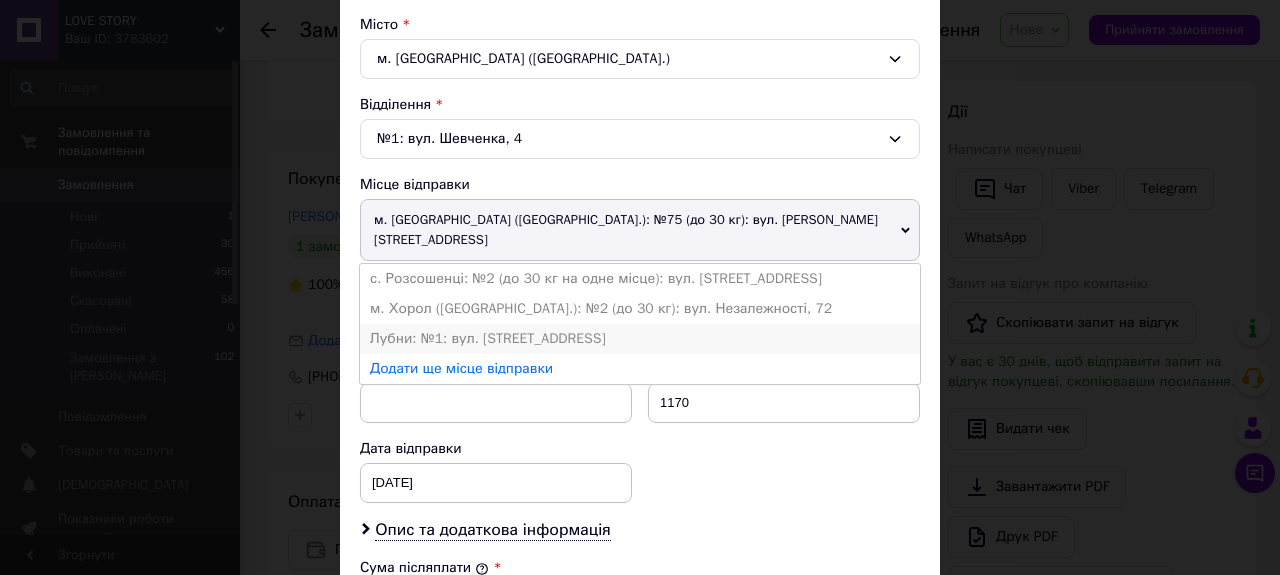 click on "Лубни: №1: вул. [STREET_ADDRESS]" at bounding box center (640, 339) 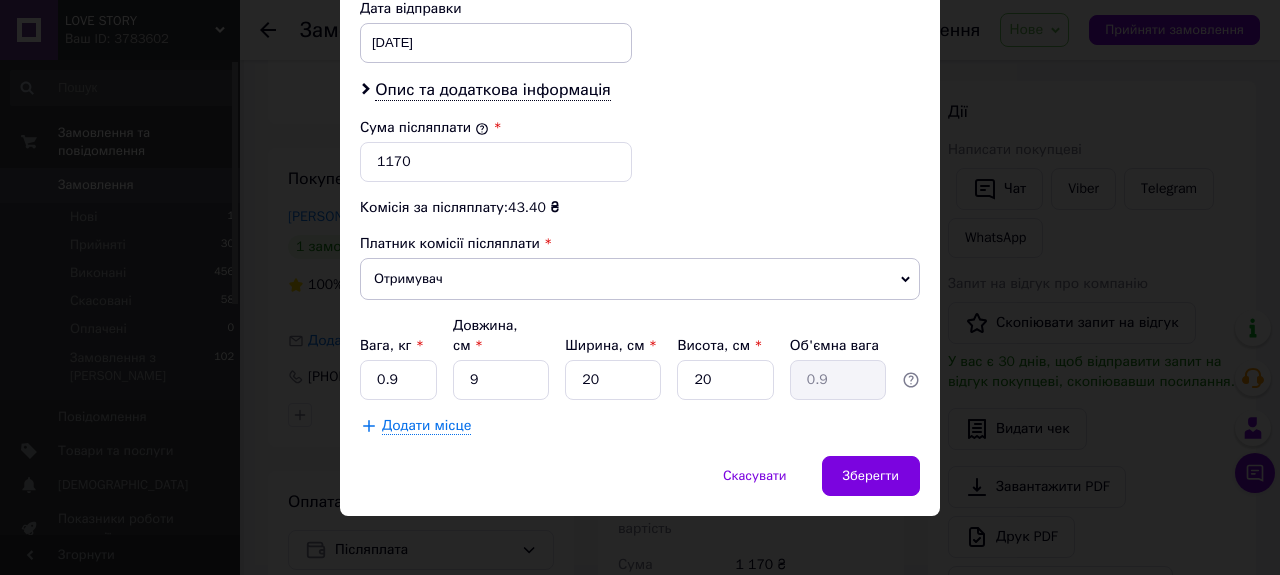 scroll, scrollTop: 971, scrollLeft: 0, axis: vertical 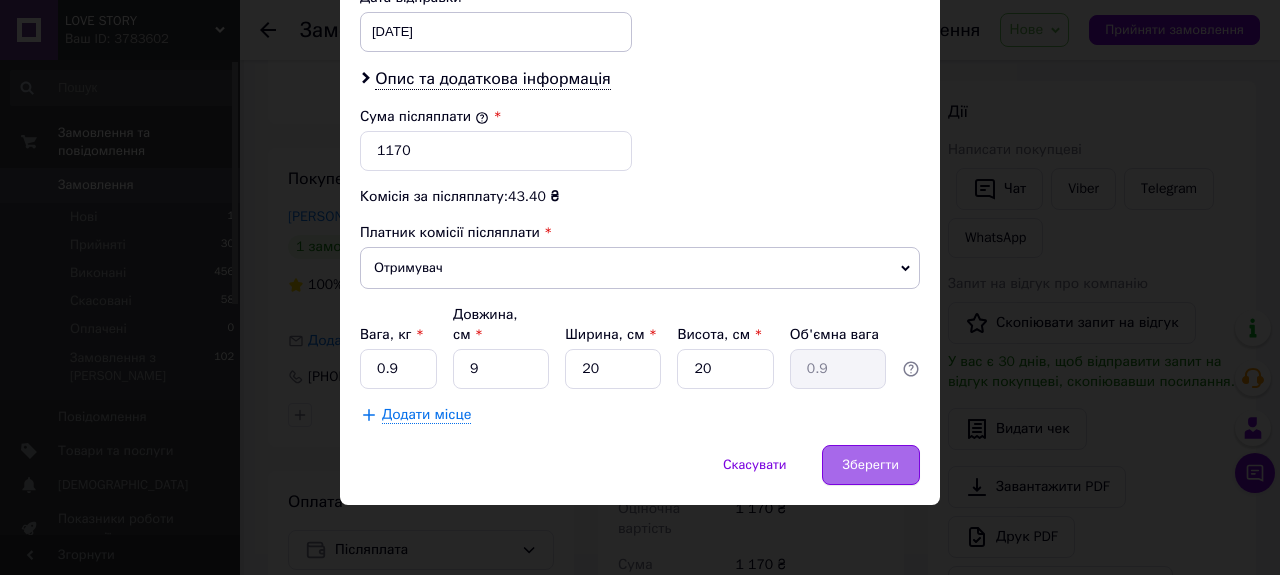 click on "Зберегти" at bounding box center [871, 465] 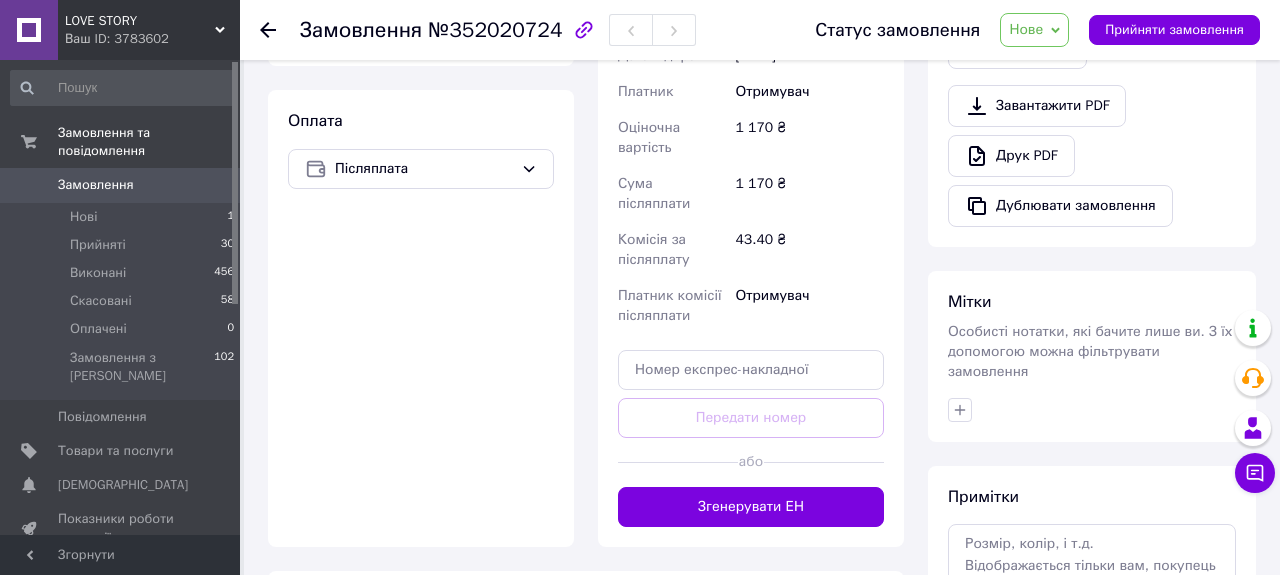 scroll, scrollTop: 702, scrollLeft: 0, axis: vertical 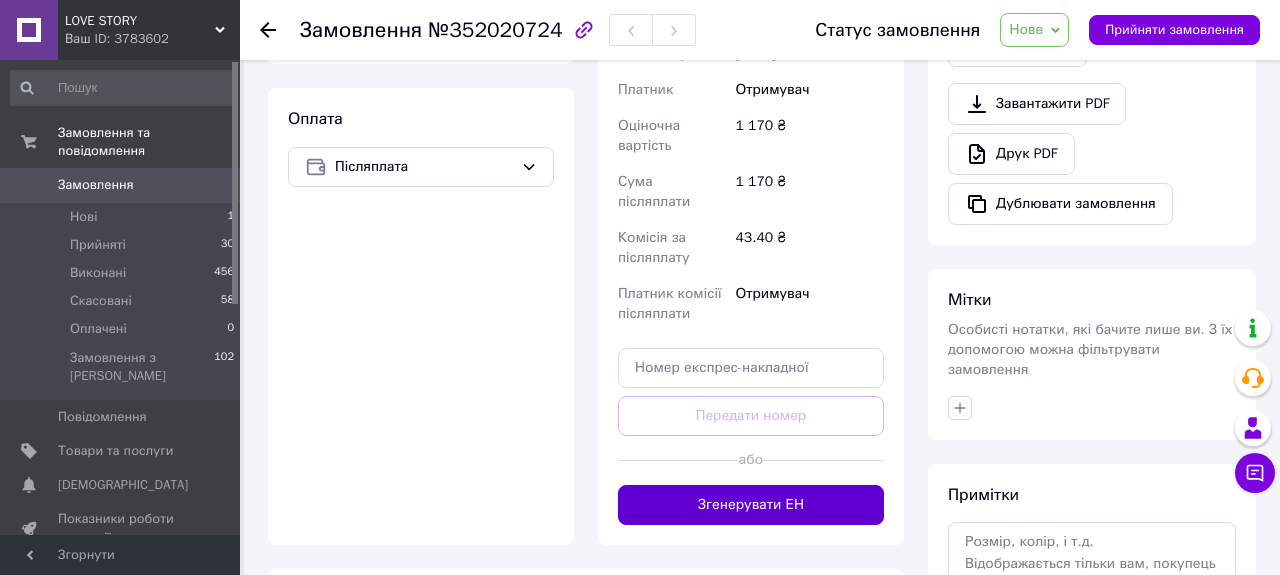click on "Згенерувати ЕН" at bounding box center [751, 505] 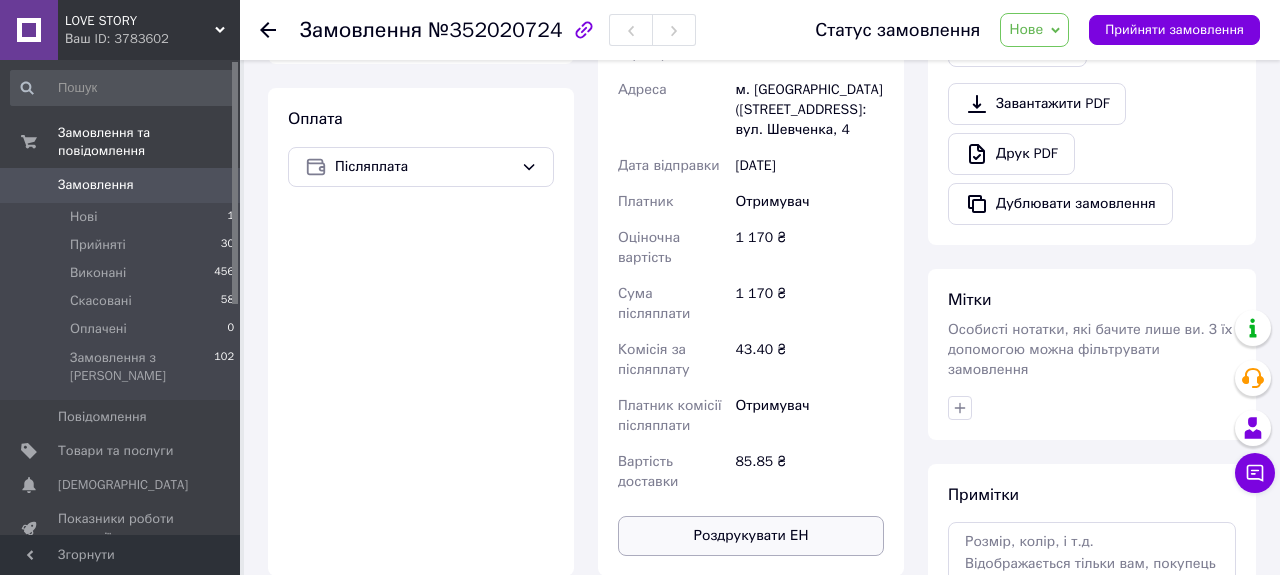 click on "Роздрукувати ЕН" at bounding box center (751, 536) 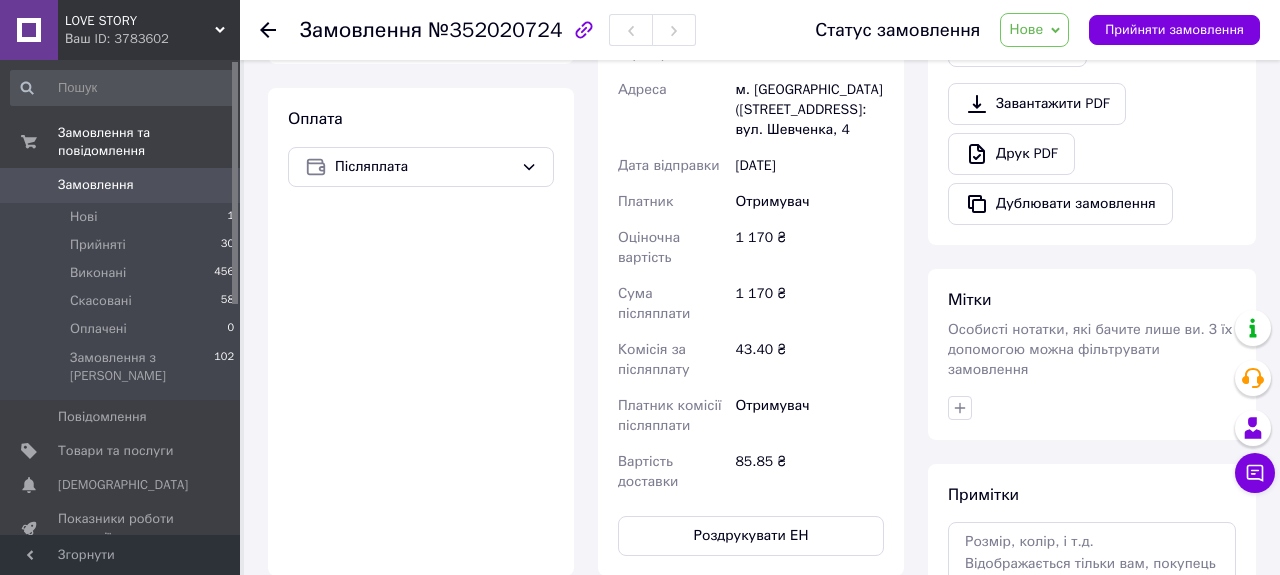 click on "Нове" at bounding box center (1034, 30) 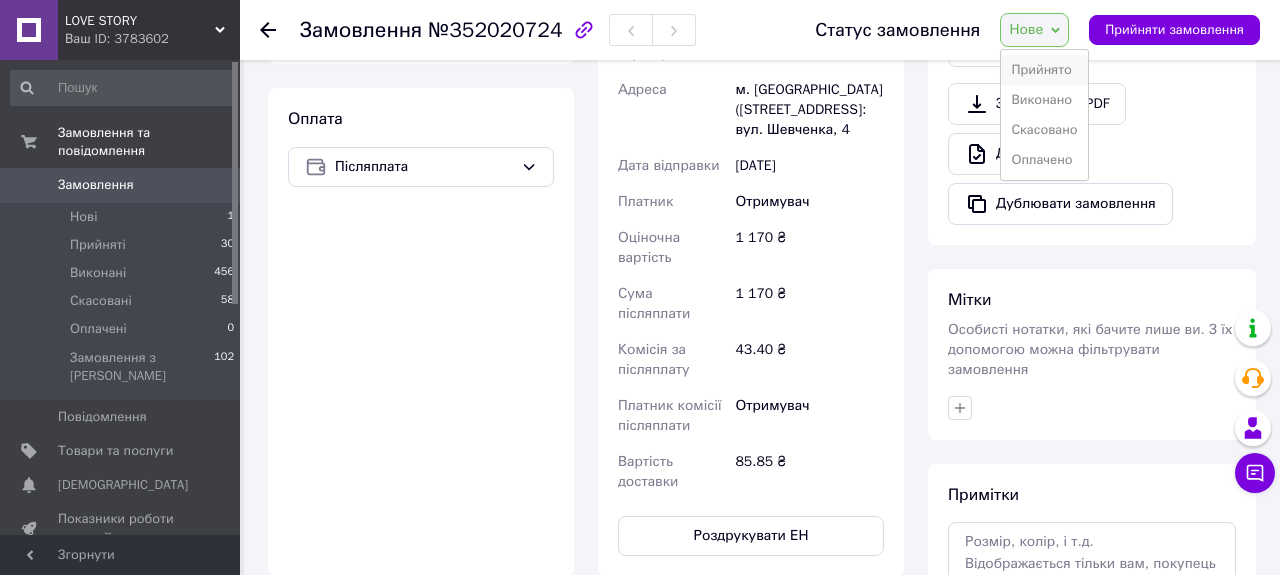click on "Прийнято" at bounding box center (1044, 70) 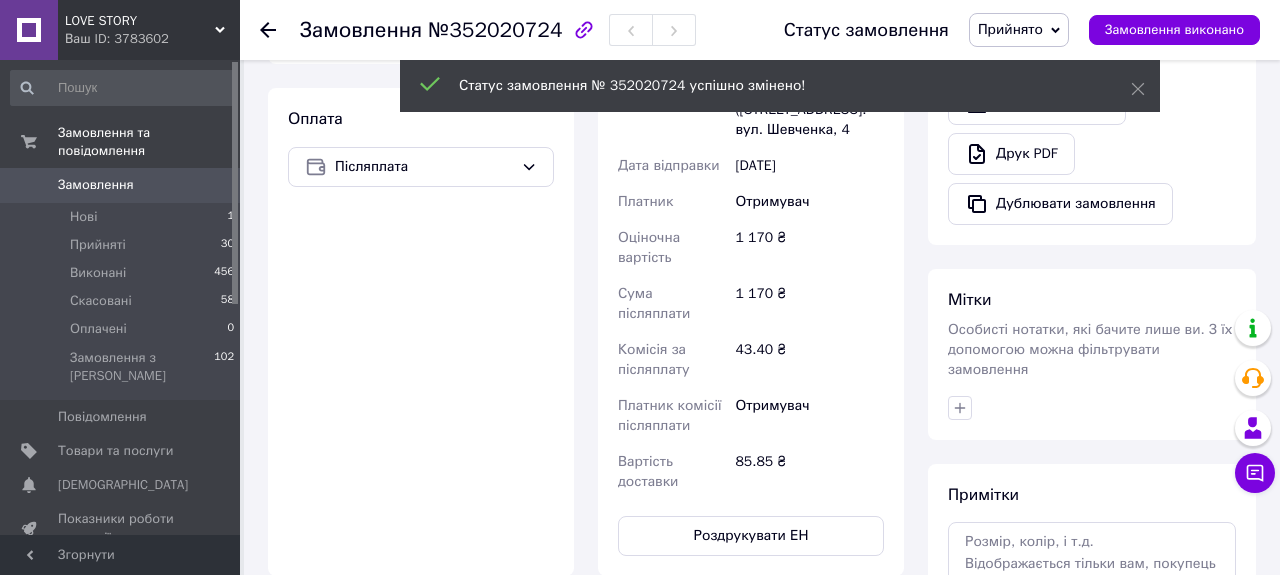 click 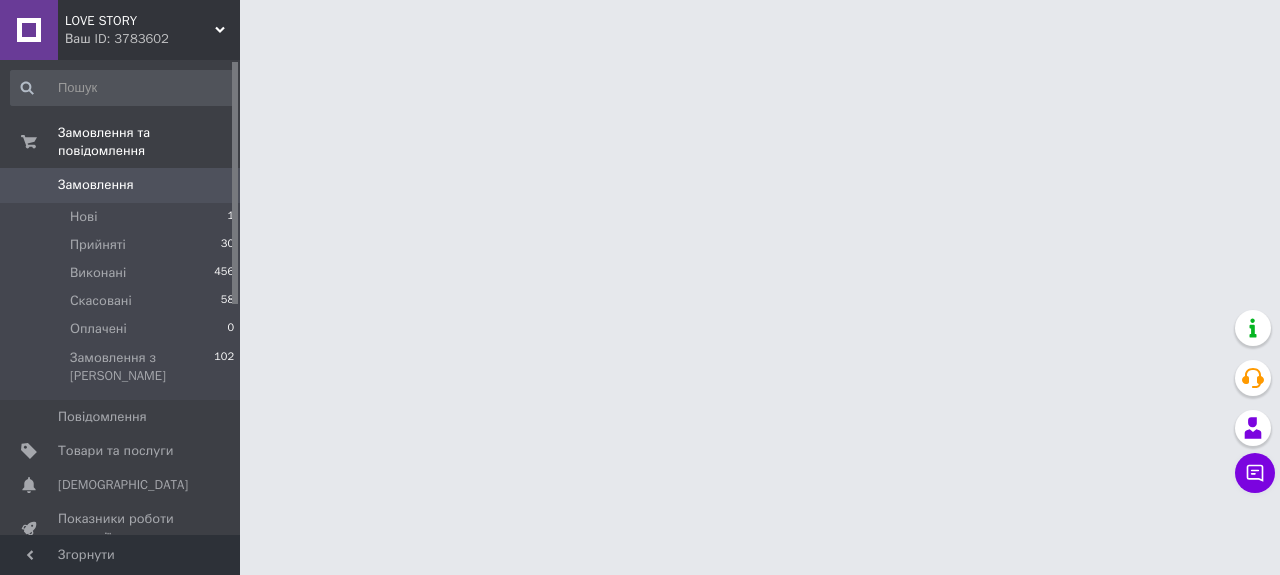 scroll, scrollTop: 0, scrollLeft: 0, axis: both 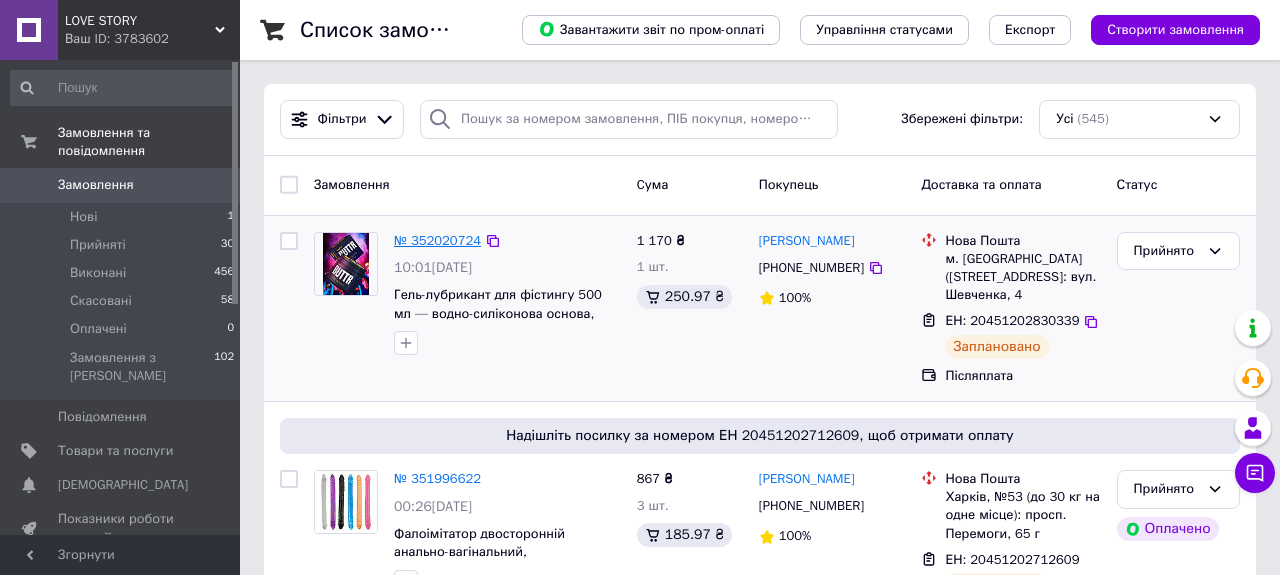 click on "№ 352020724" at bounding box center [437, 240] 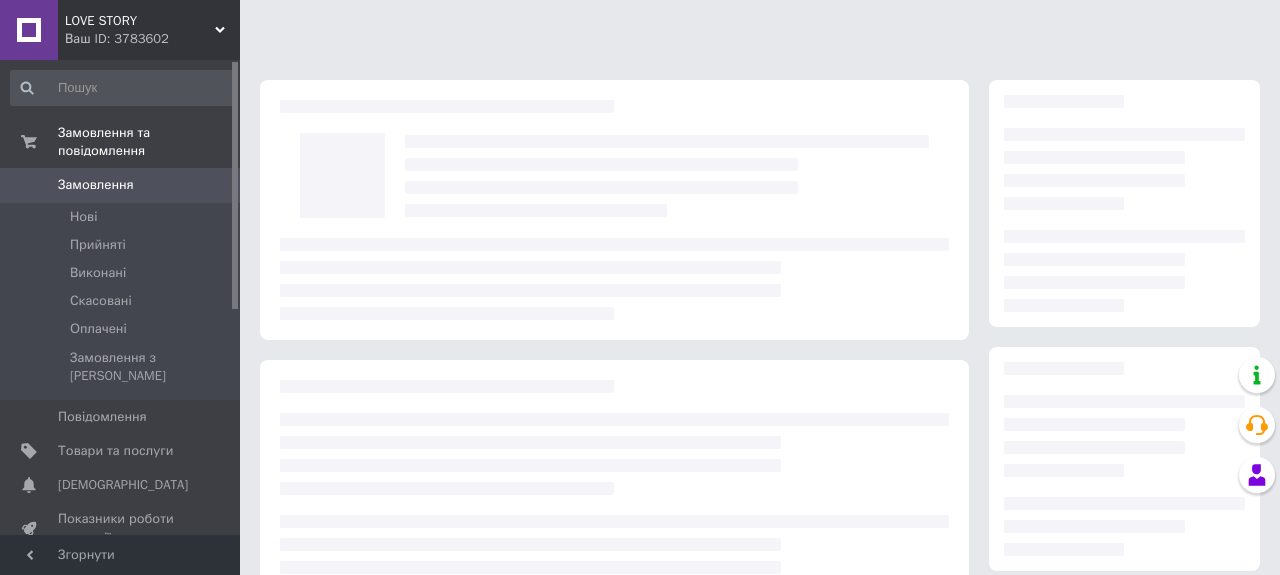 scroll, scrollTop: 0, scrollLeft: 0, axis: both 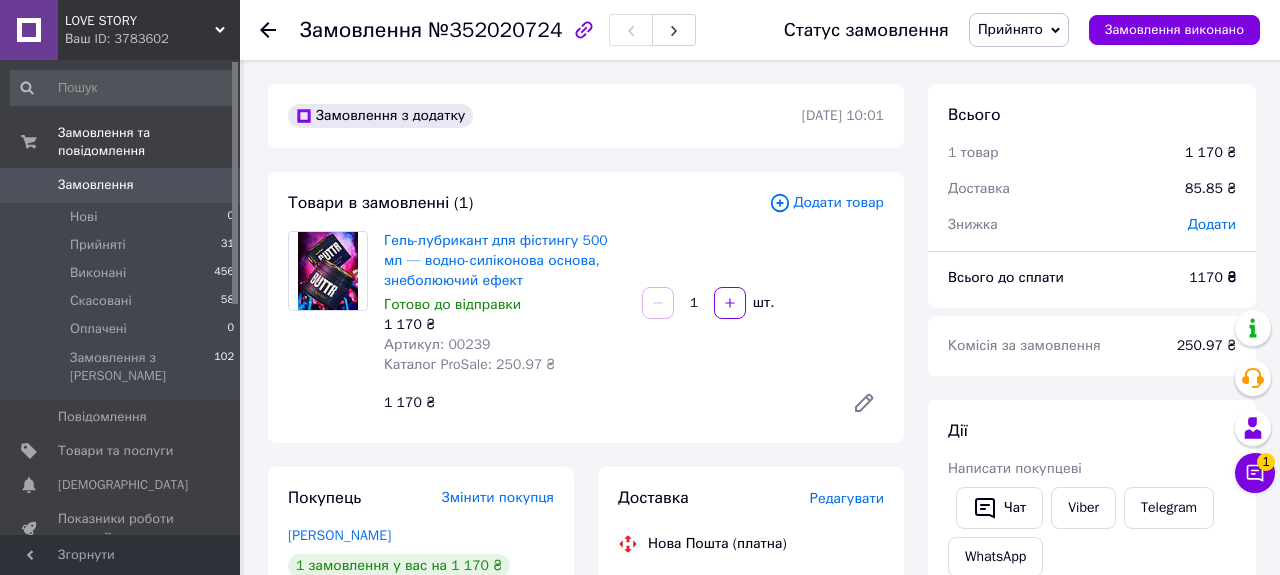 click 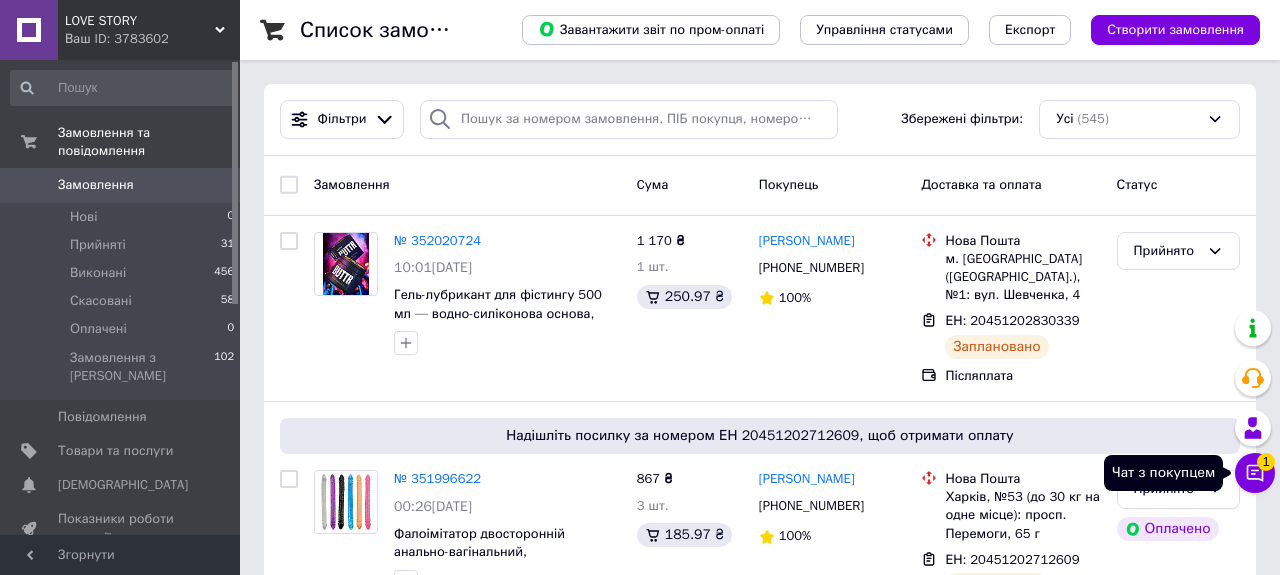click 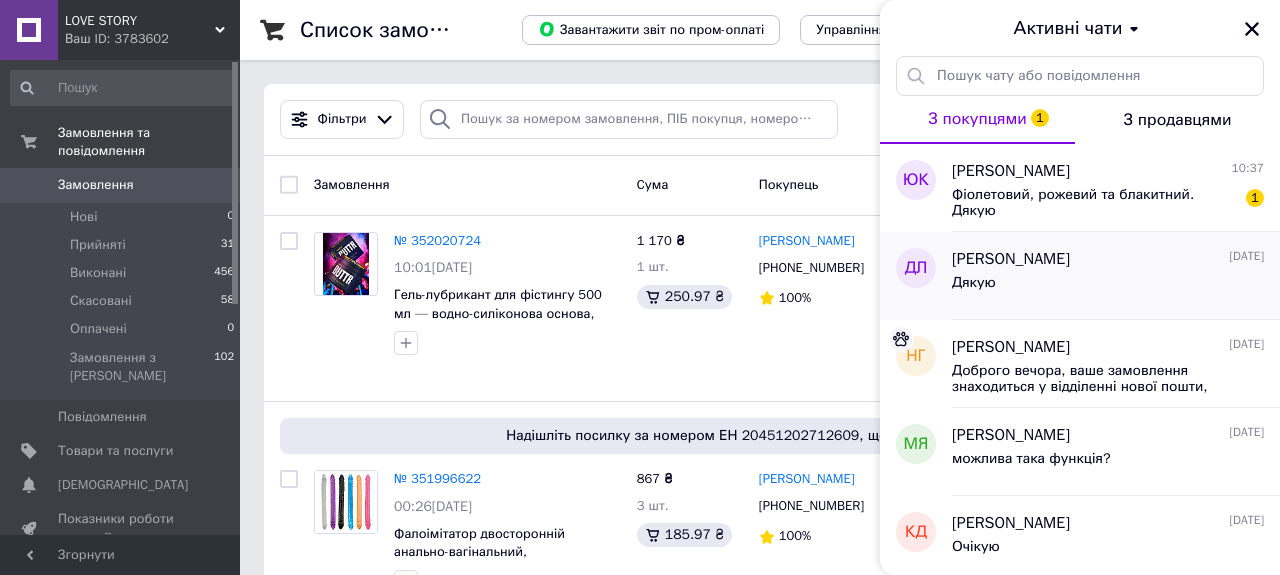 click on "Даніла Ліпягов 06.07.2025 Дякую" at bounding box center (1116, 276) 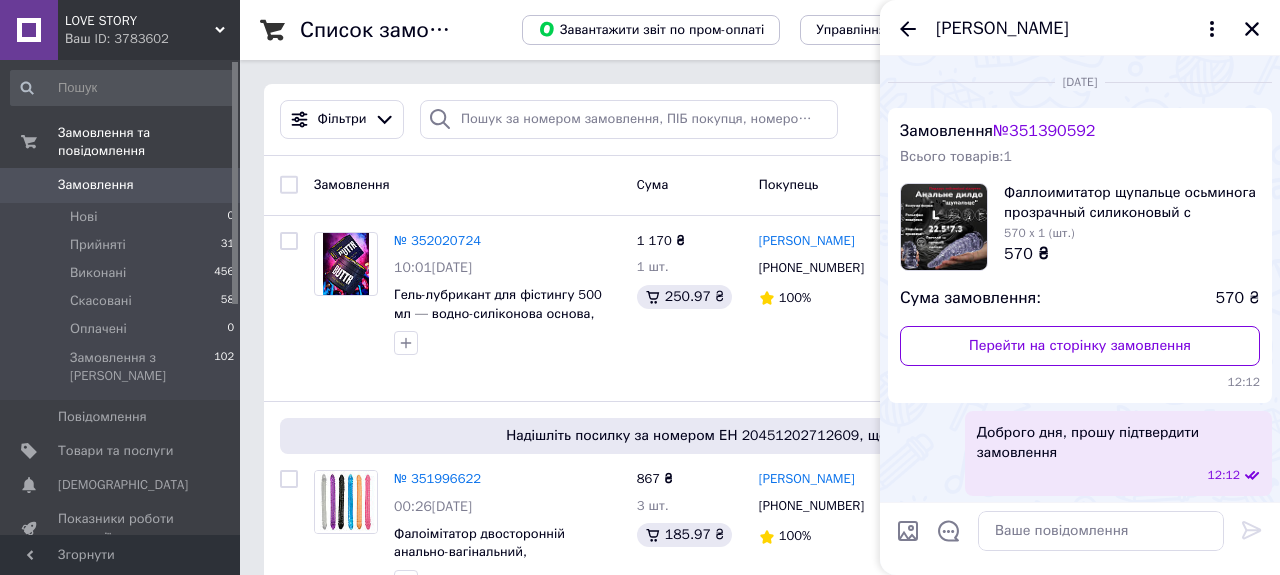 scroll, scrollTop: 201, scrollLeft: 0, axis: vertical 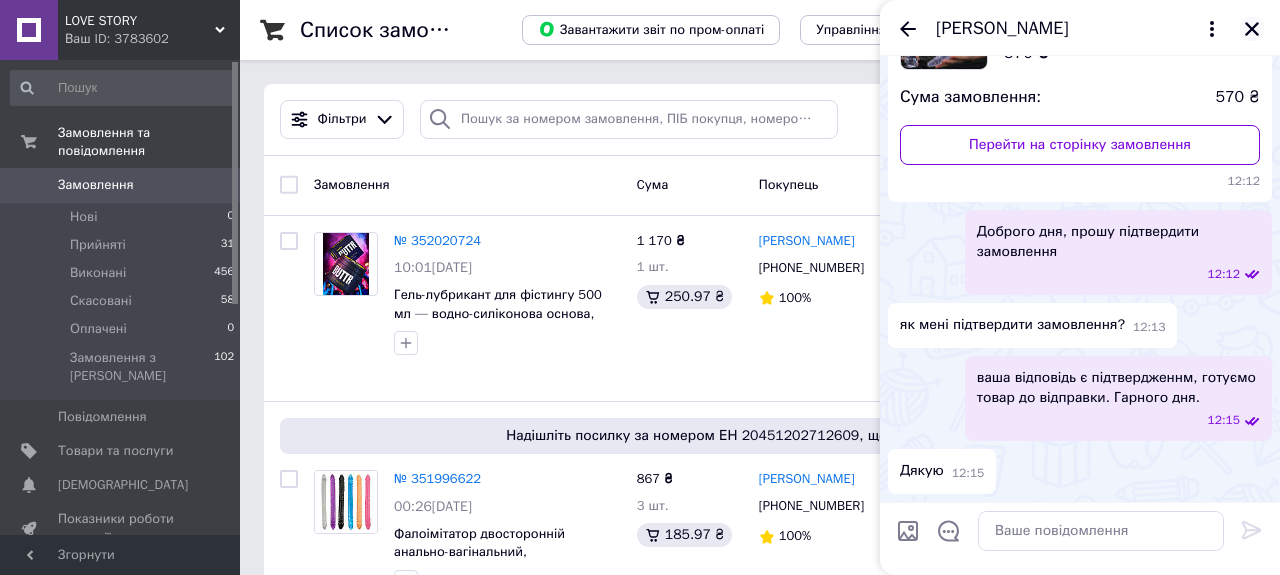 click 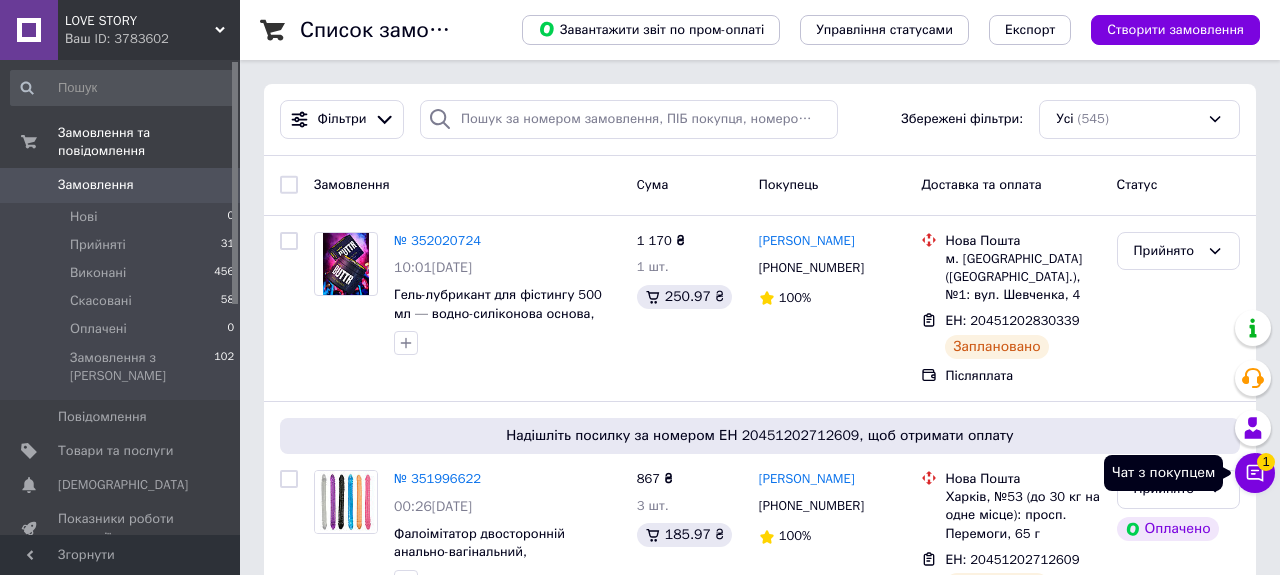 click 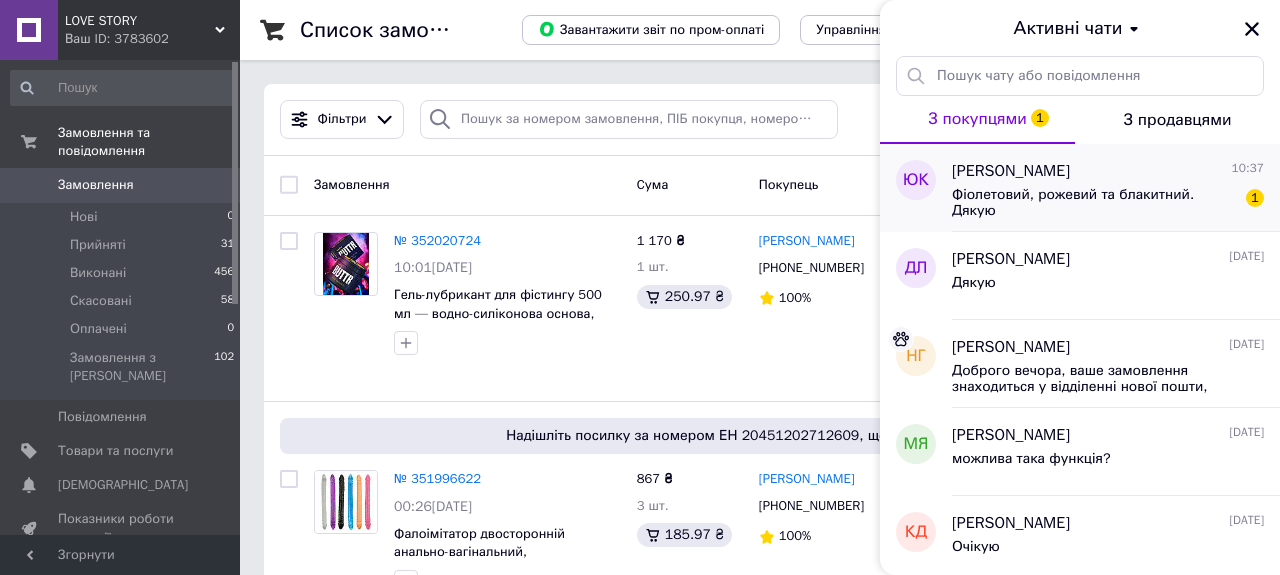 click on "Фіолетовий, рожевий та блакитний. Дякую" at bounding box center [1094, 203] 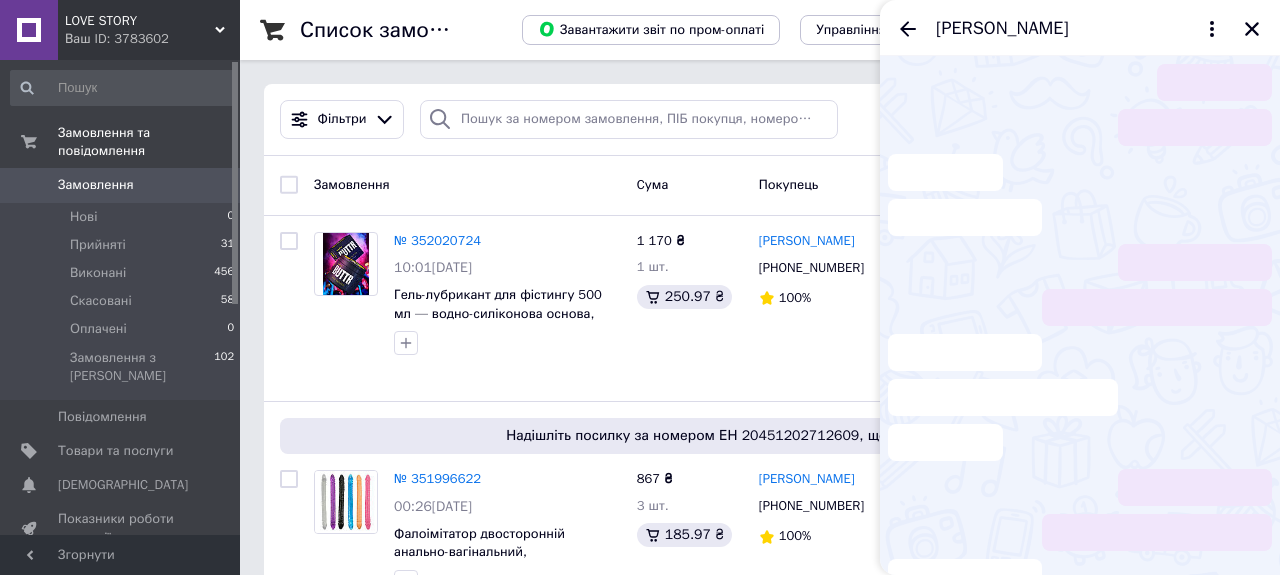 scroll, scrollTop: 111, scrollLeft: 0, axis: vertical 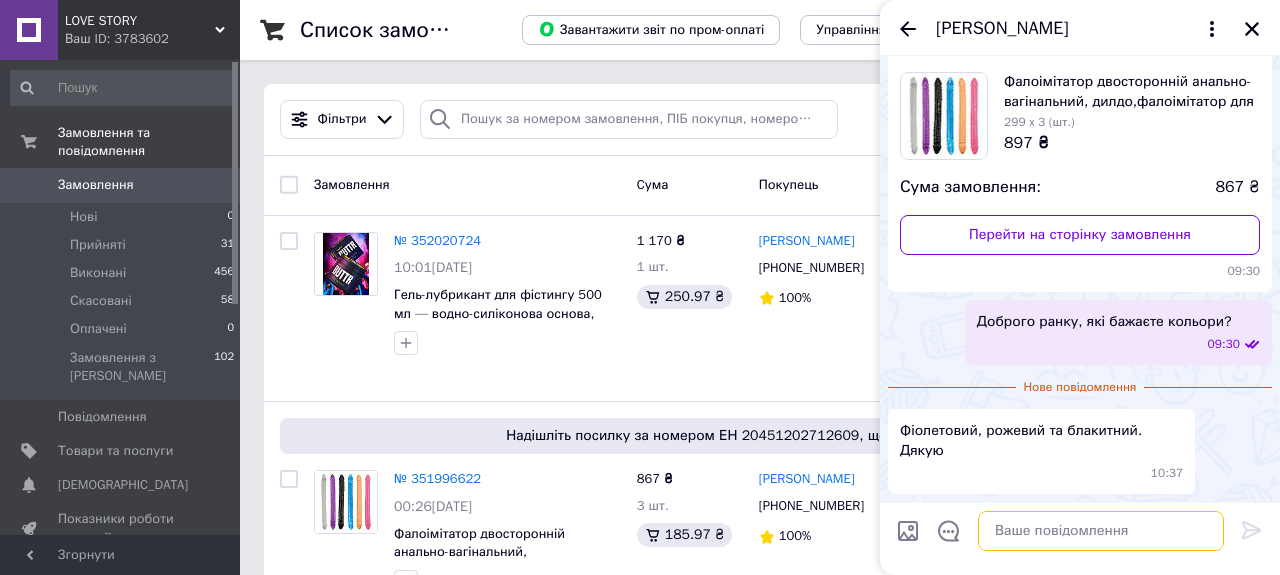 click at bounding box center (1101, 531) 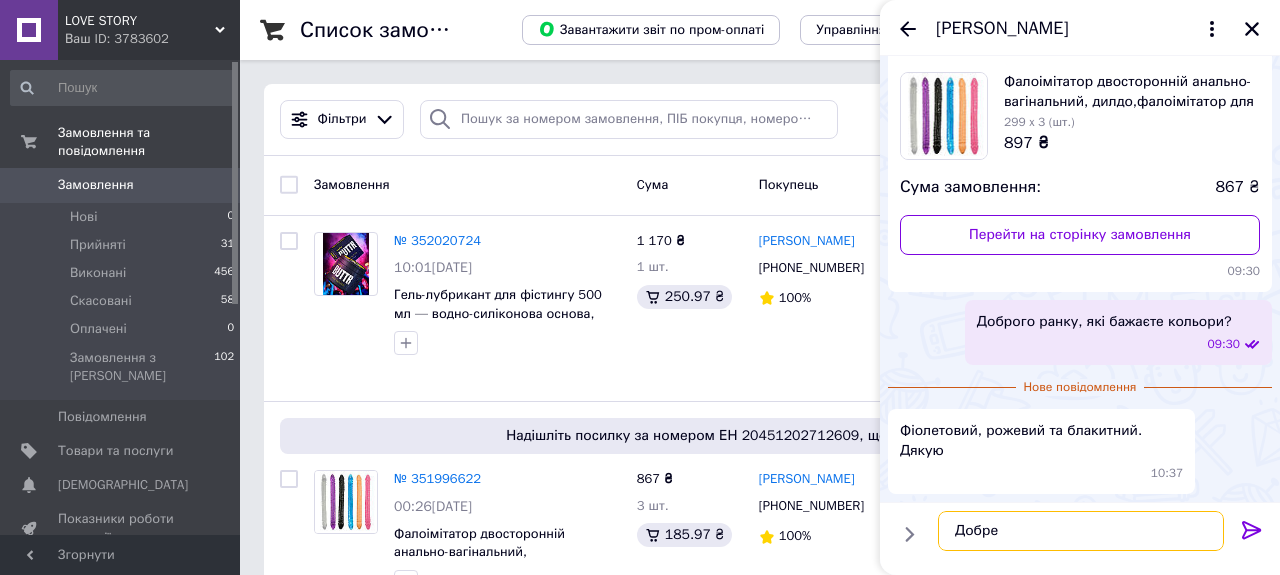 type on "Добре" 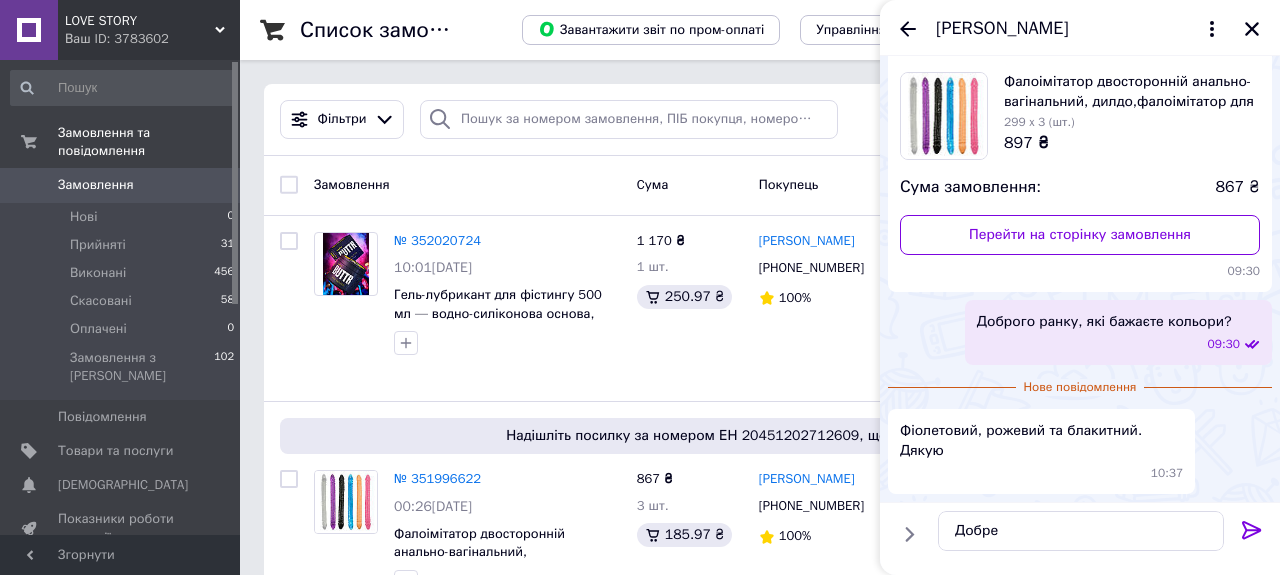 click 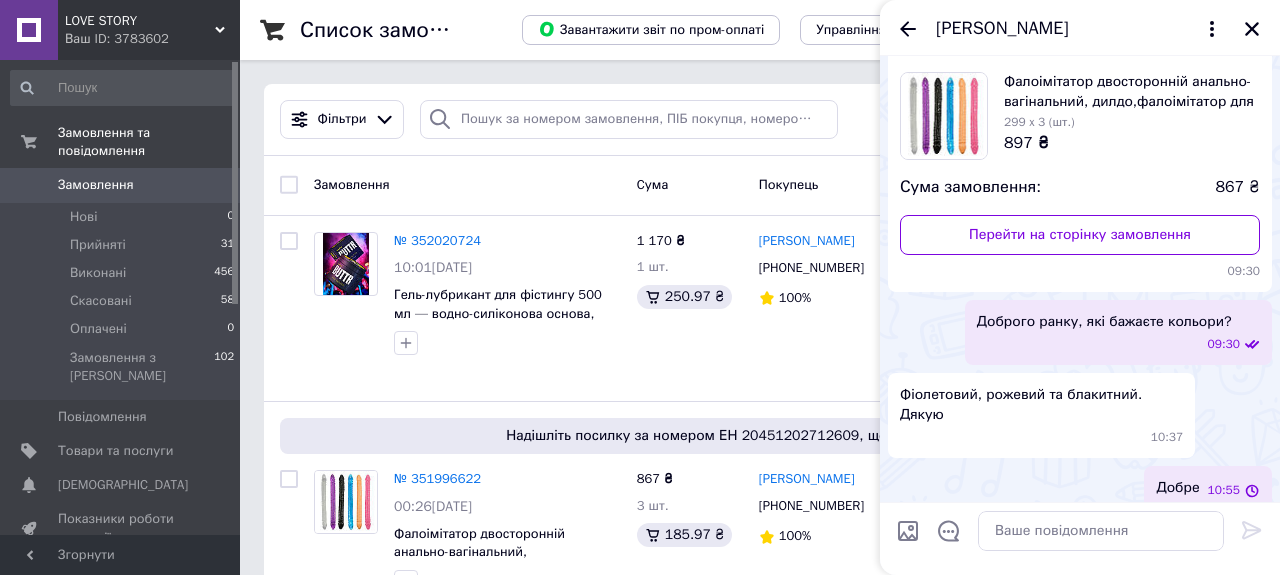 scroll, scrollTop: 128, scrollLeft: 0, axis: vertical 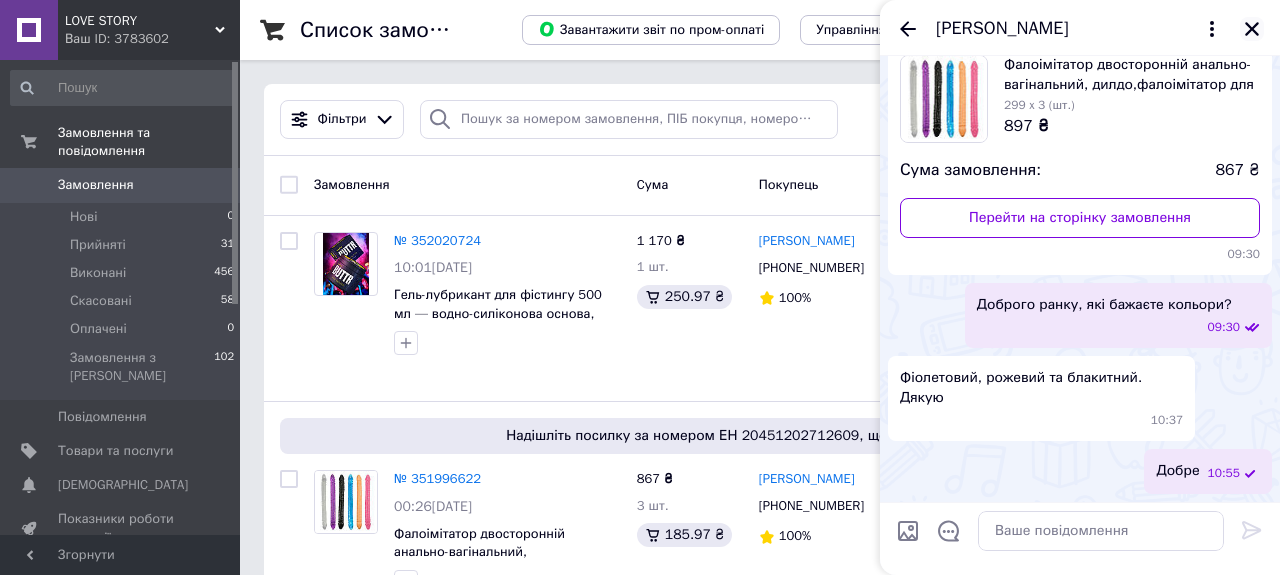 click 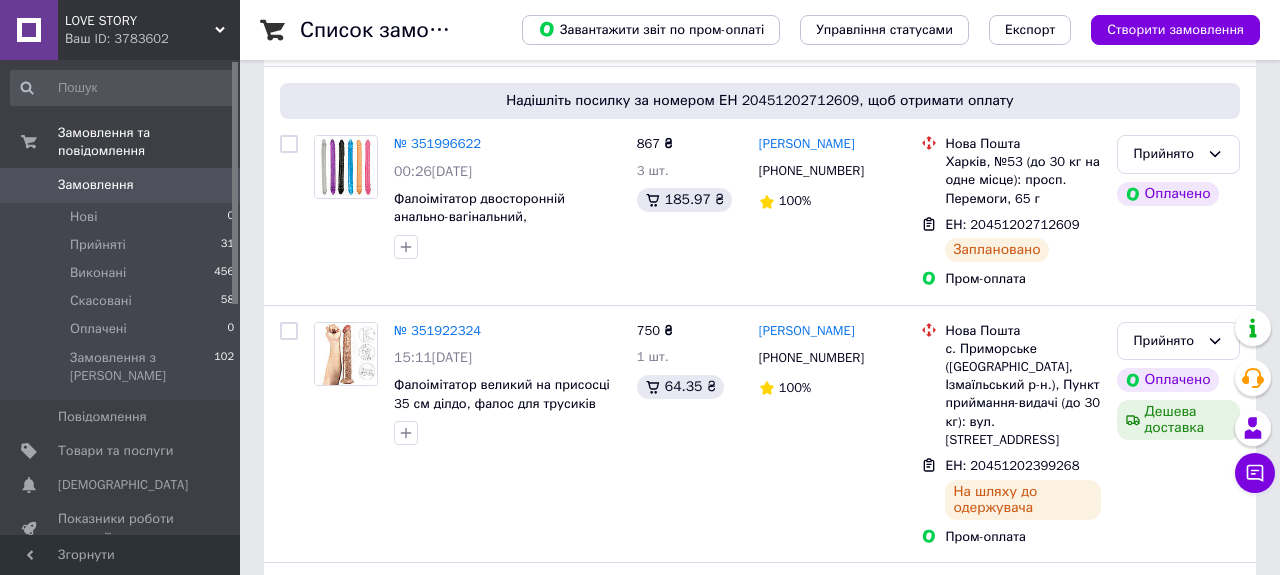 scroll, scrollTop: 350, scrollLeft: 0, axis: vertical 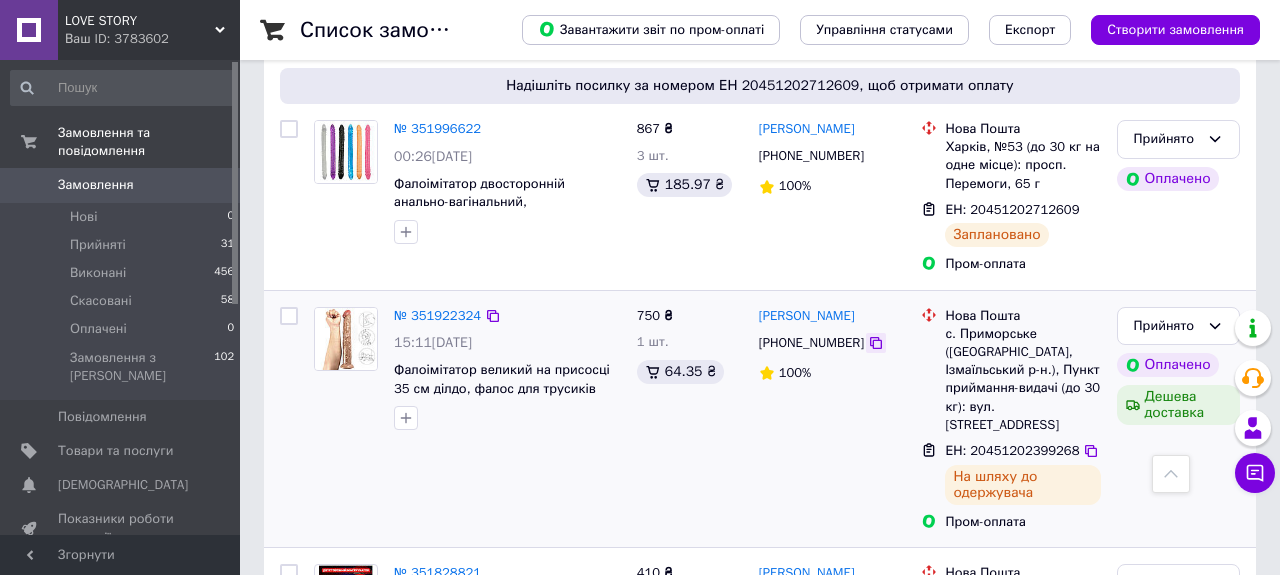 click 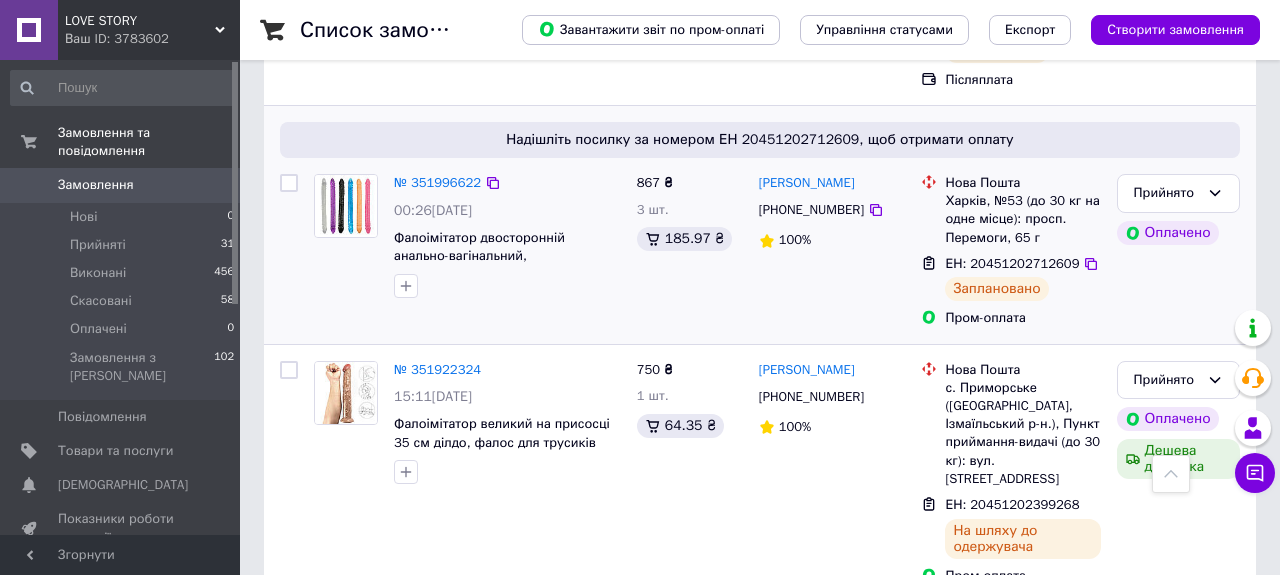 scroll, scrollTop: 295, scrollLeft: 0, axis: vertical 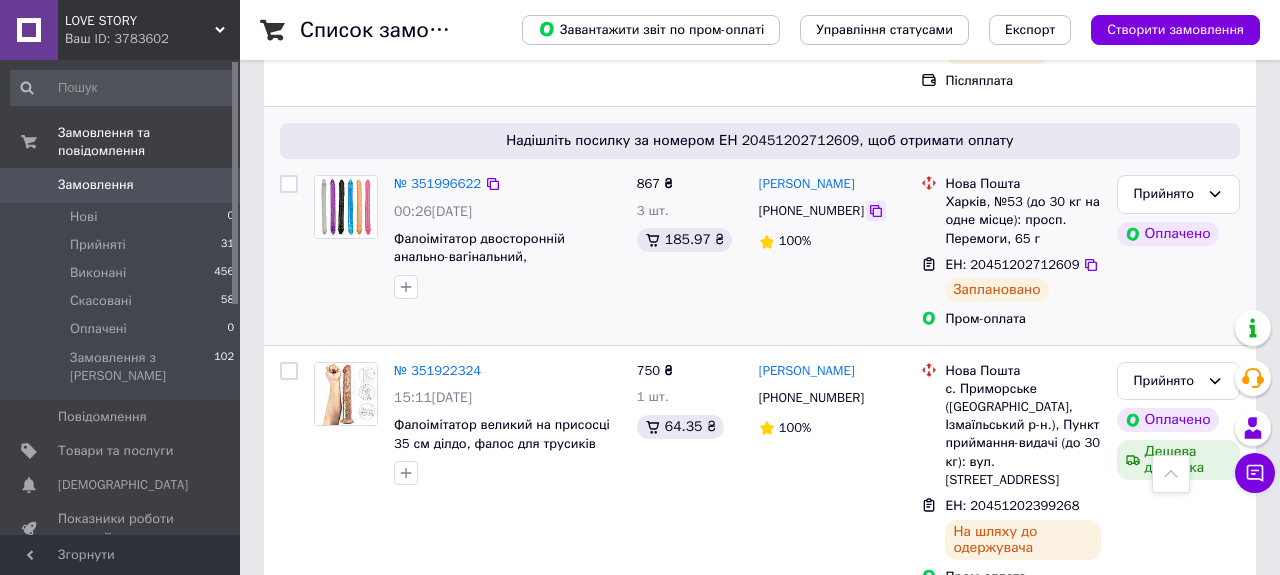 click 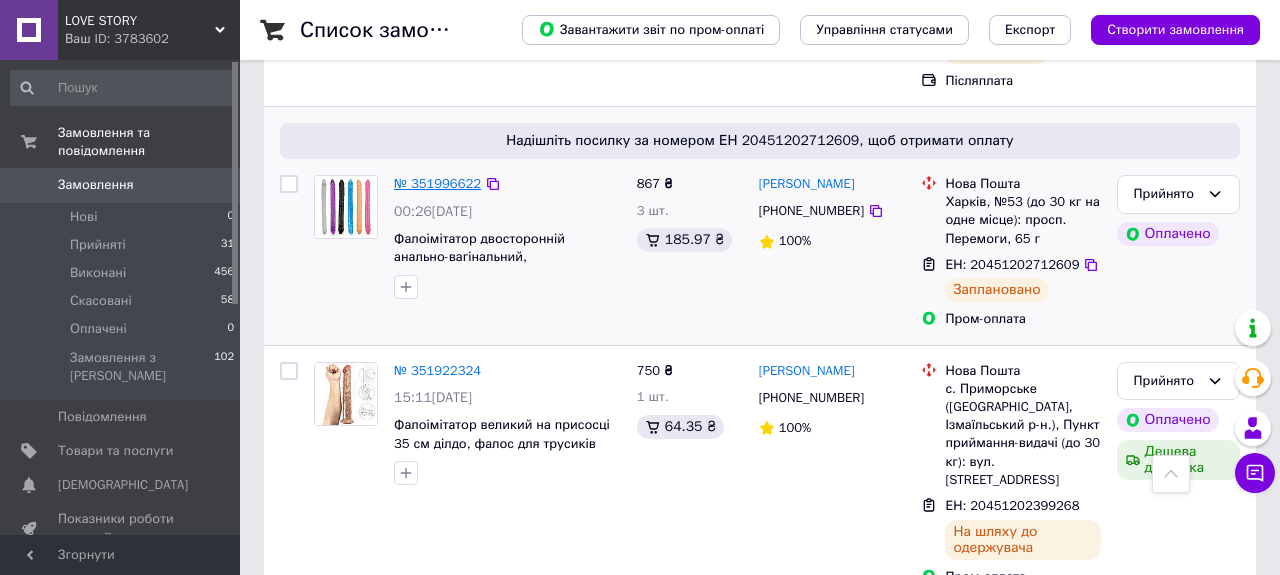 click on "№ 351996622" at bounding box center [437, 183] 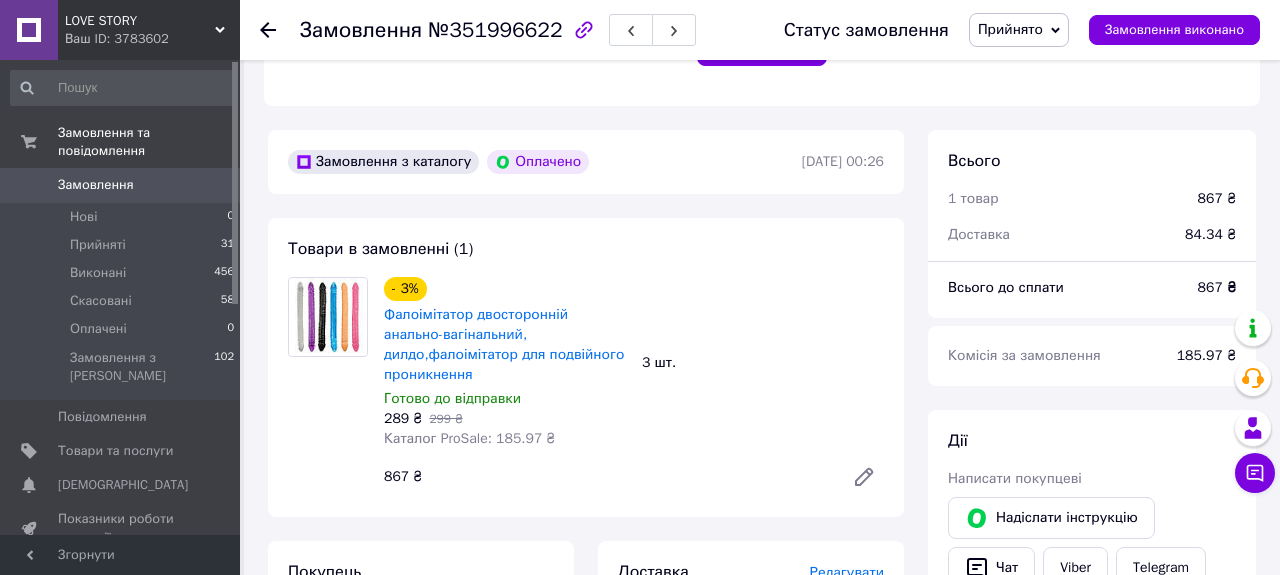 scroll, scrollTop: 553, scrollLeft: 0, axis: vertical 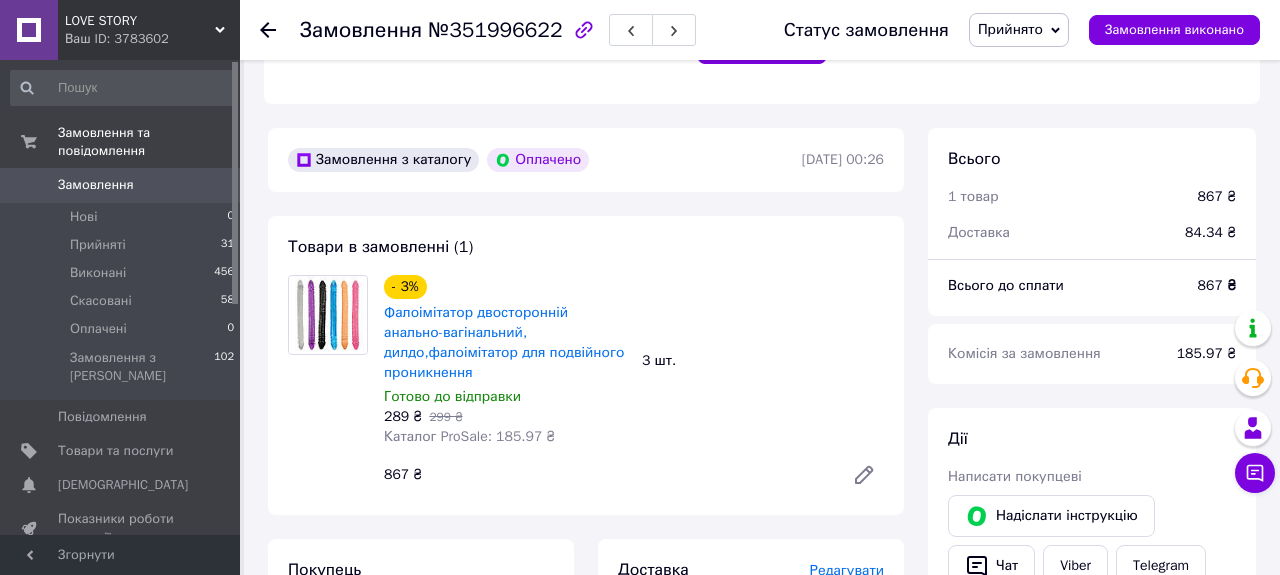 click 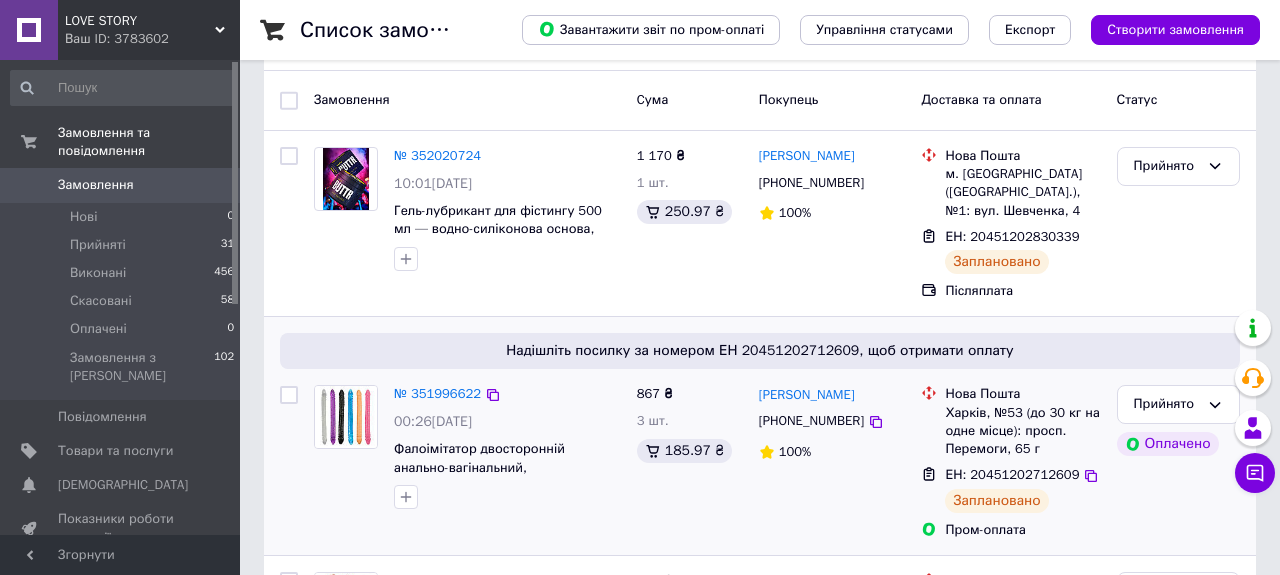 scroll, scrollTop: 249, scrollLeft: 0, axis: vertical 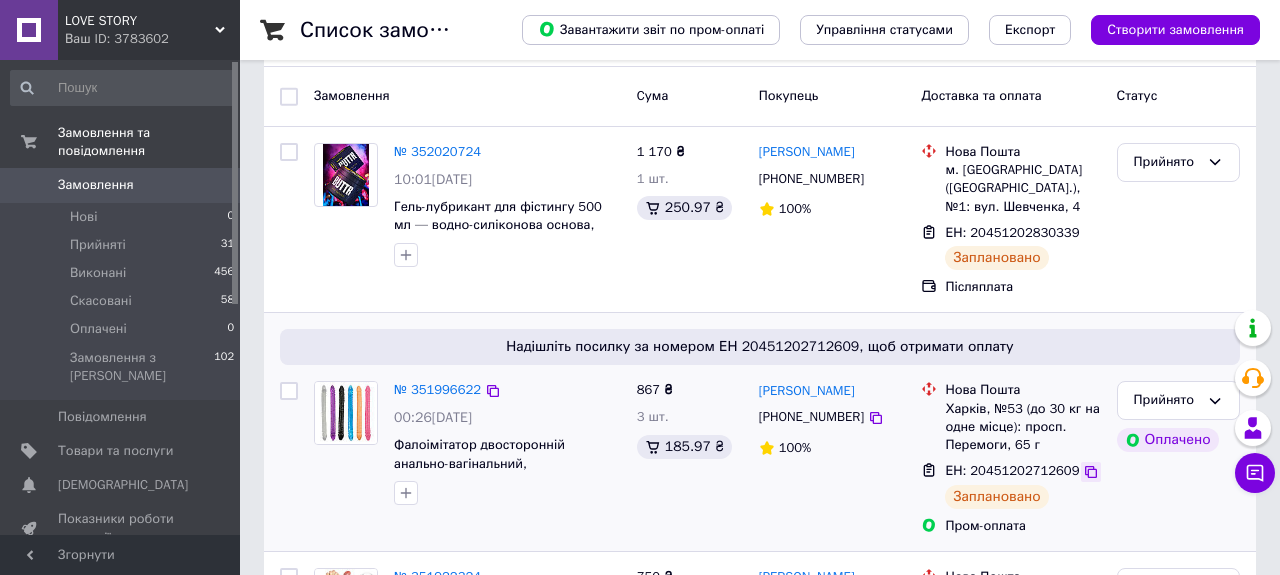 click 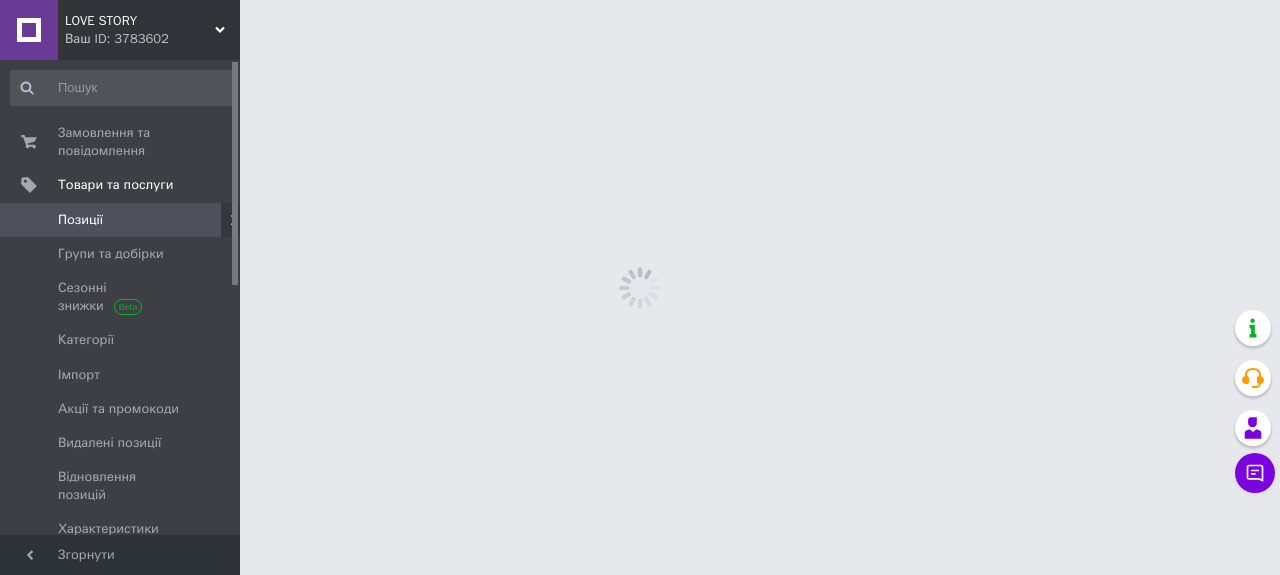 scroll, scrollTop: 0, scrollLeft: 0, axis: both 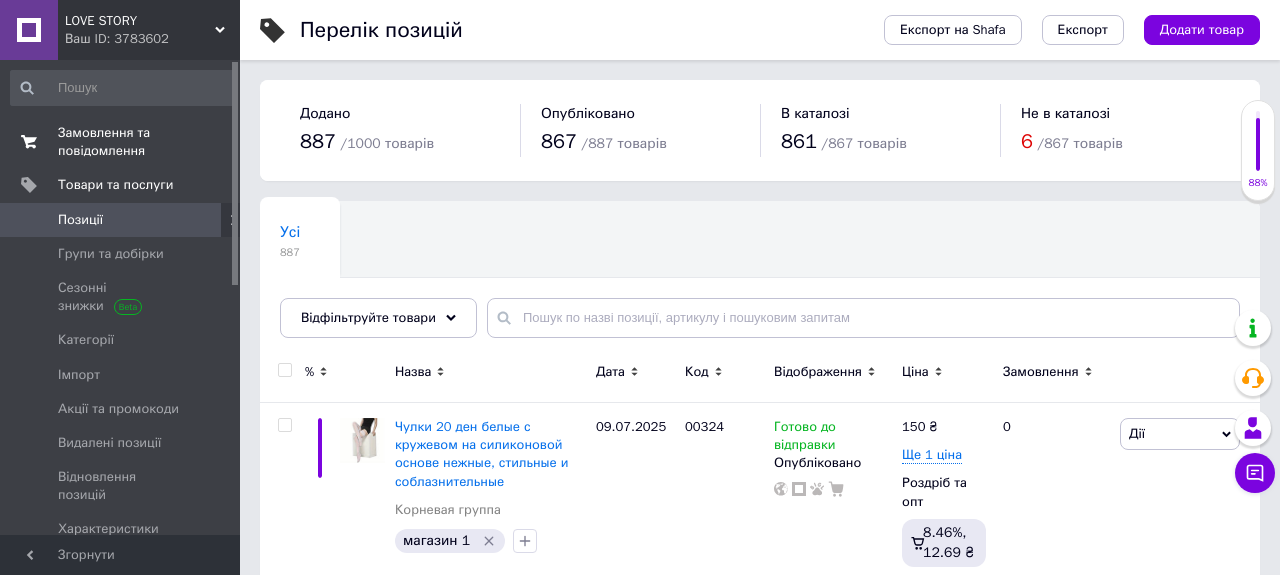 click on "Замовлення та повідомлення" at bounding box center (121, 142) 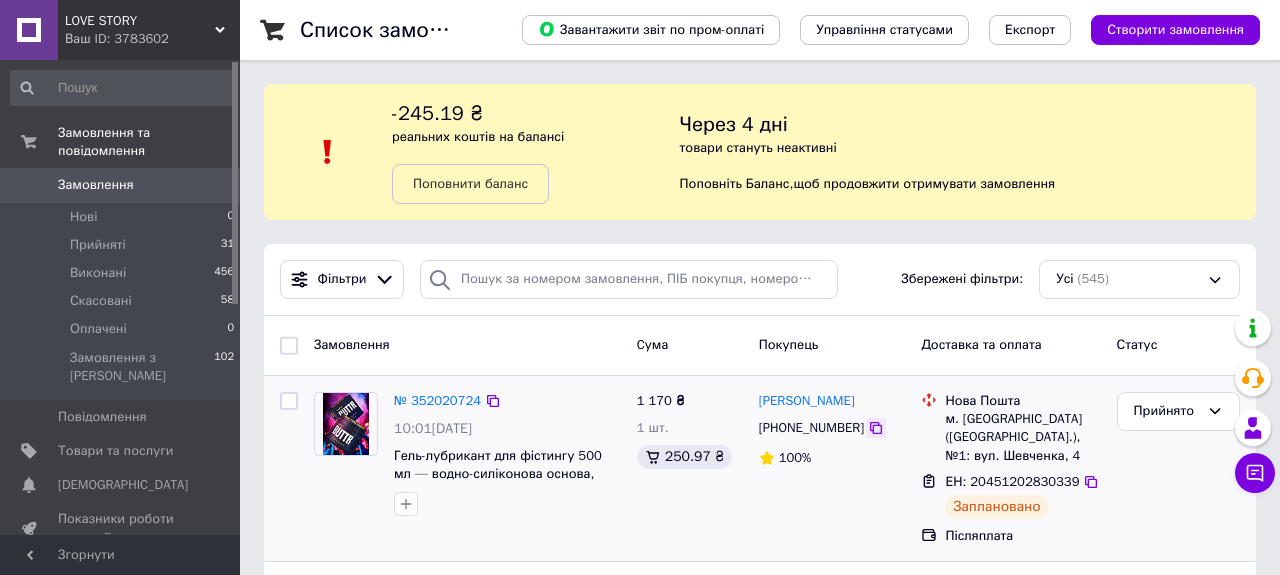 scroll, scrollTop: 67, scrollLeft: 0, axis: vertical 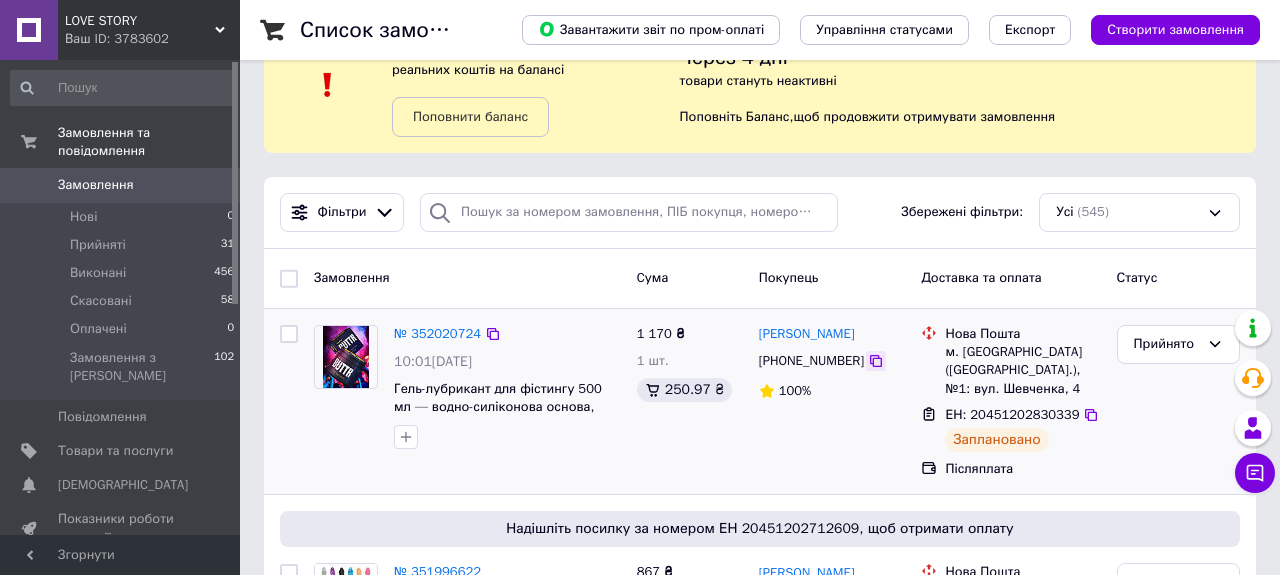 click 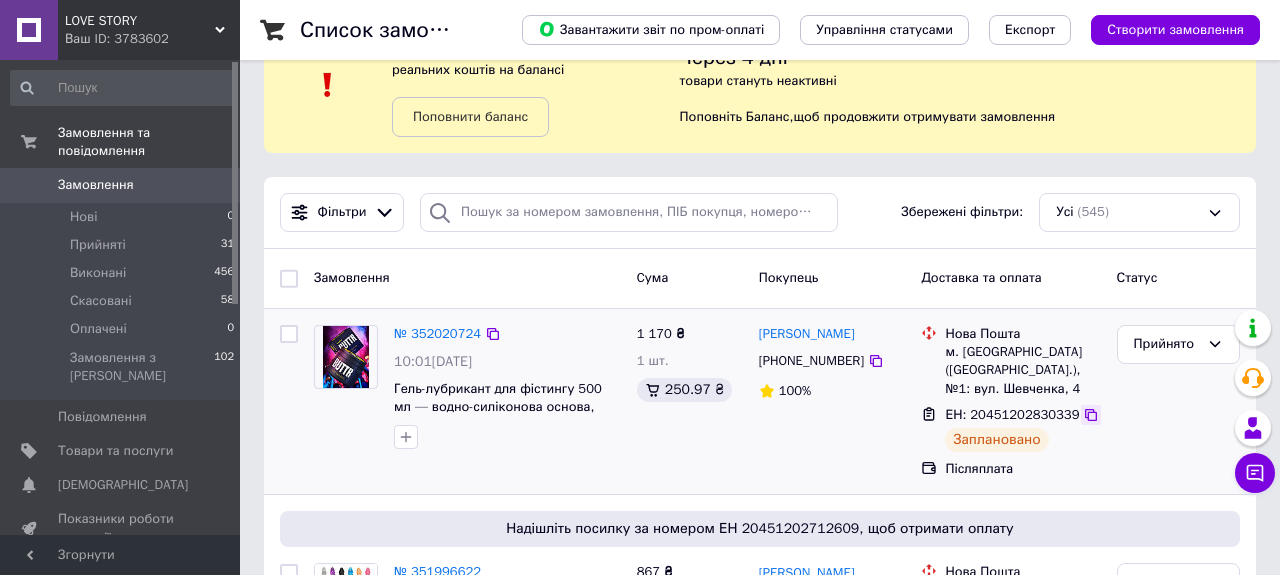 click 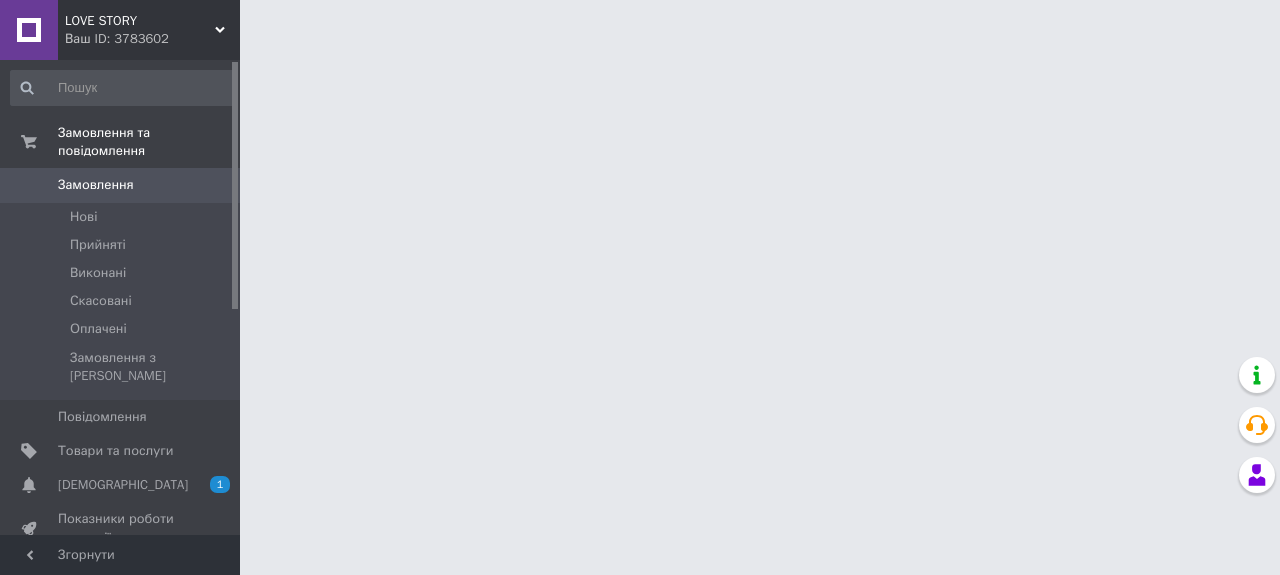 scroll, scrollTop: 0, scrollLeft: 0, axis: both 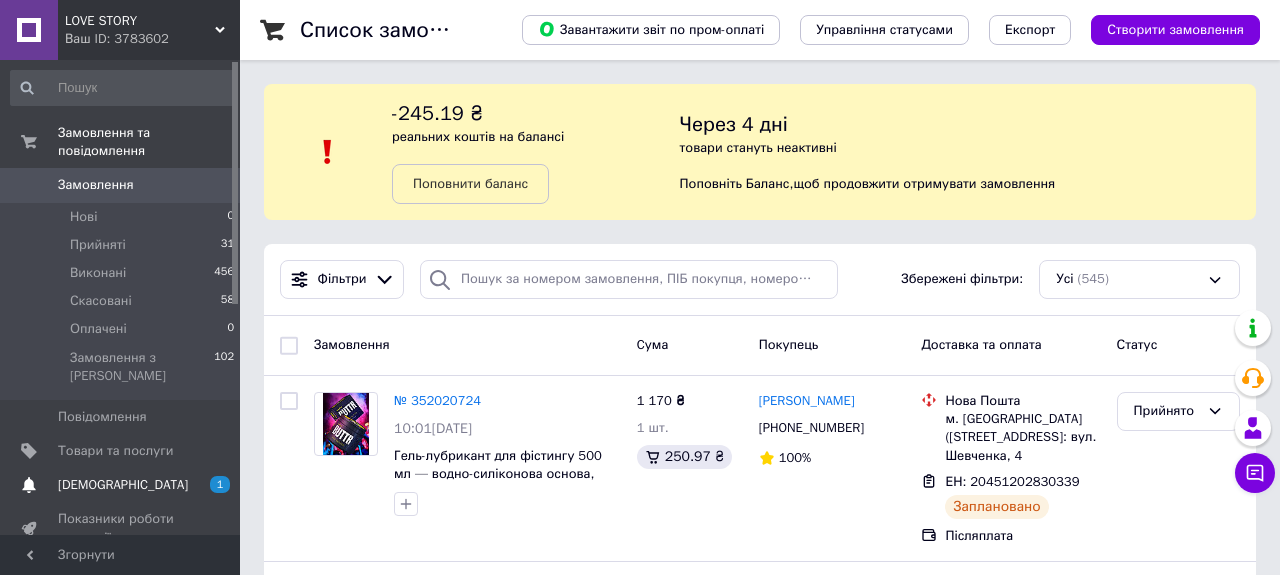 click on "[DEMOGRAPHIC_DATA]" at bounding box center (123, 485) 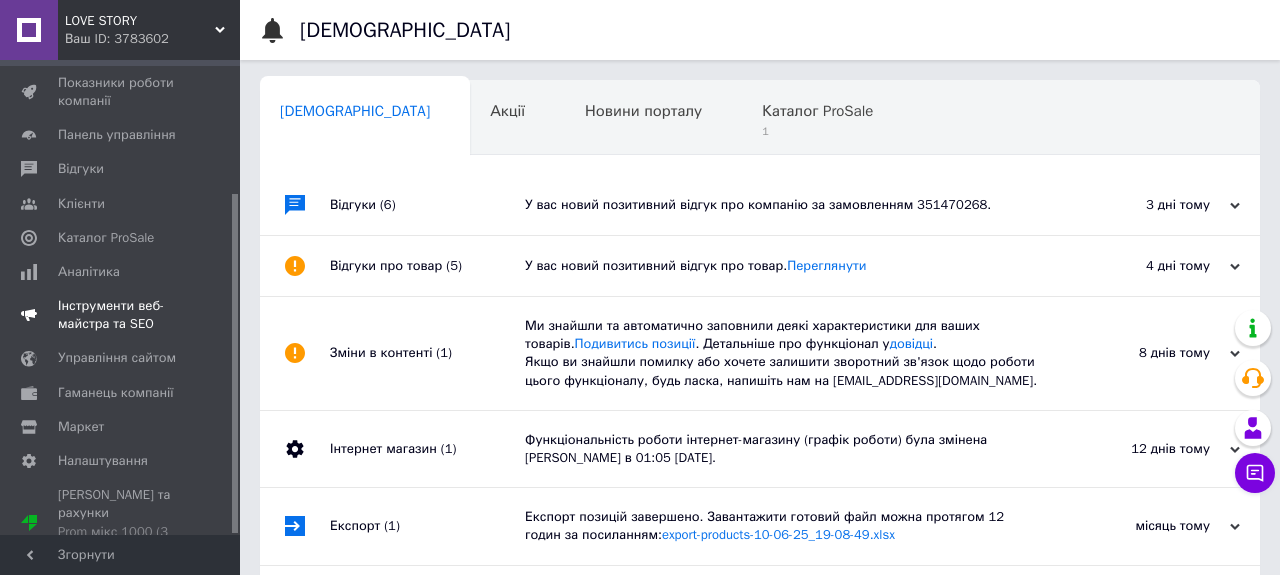 scroll, scrollTop: 185, scrollLeft: 0, axis: vertical 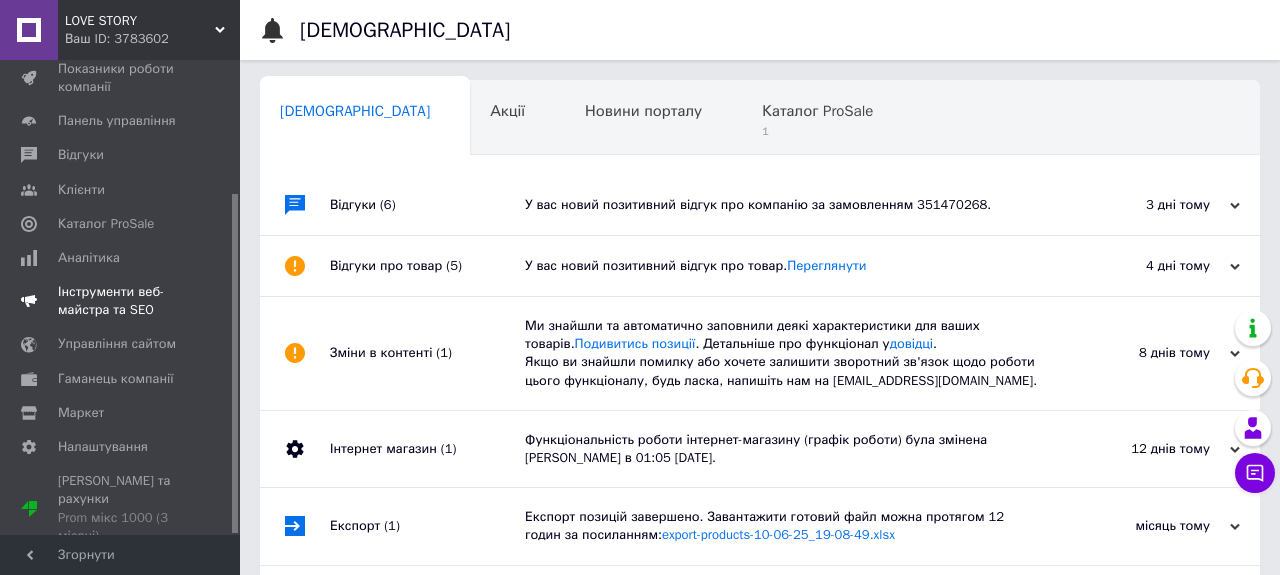 click on "Prom мікс 1000 (3 місяці)" at bounding box center [121, 527] 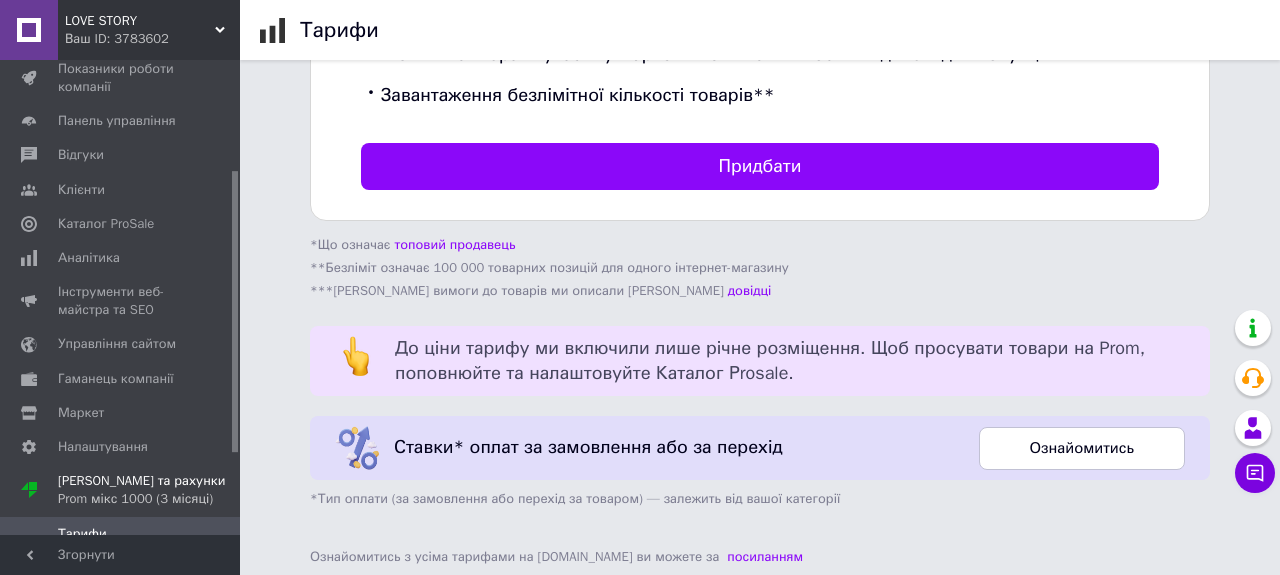 scroll, scrollTop: 851, scrollLeft: 0, axis: vertical 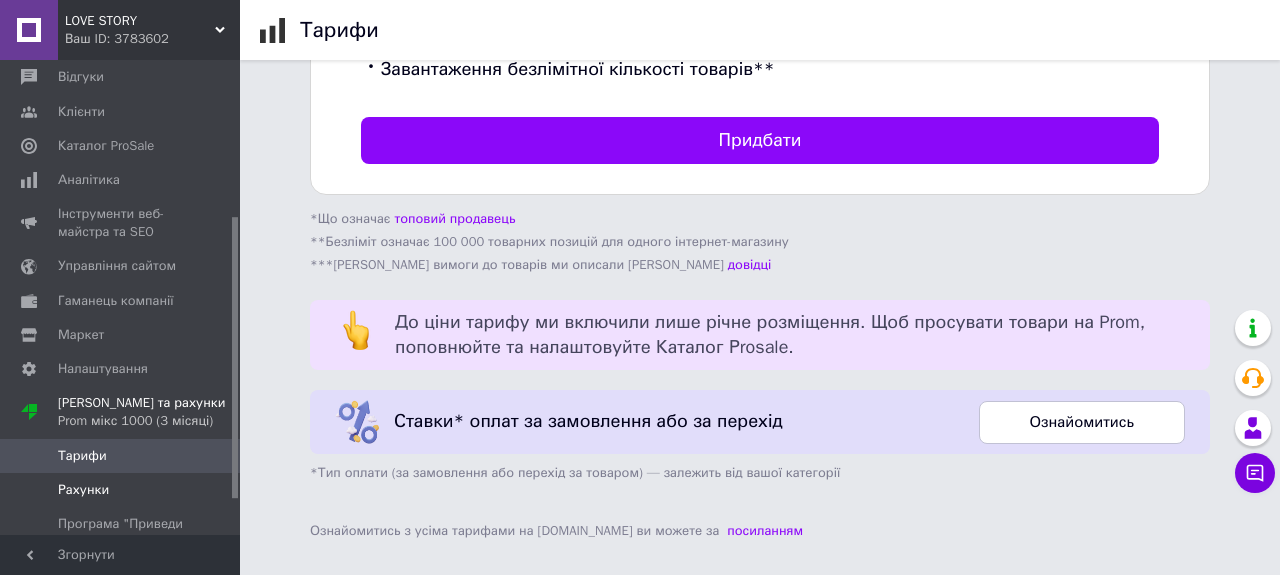 click on "Рахунки" at bounding box center (83, 490) 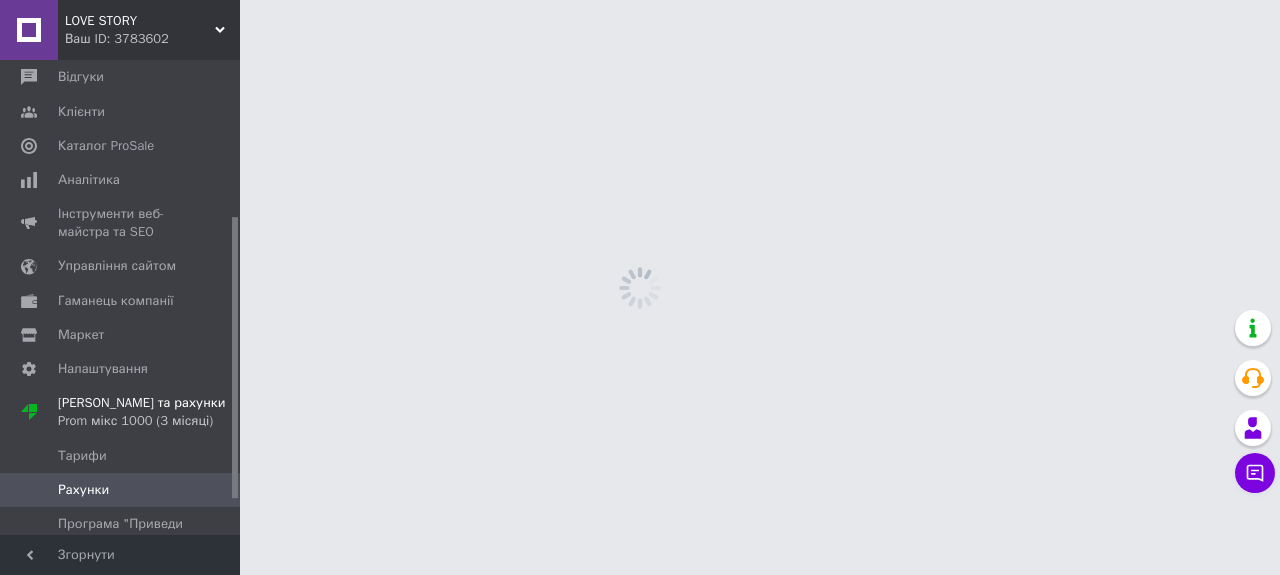 scroll, scrollTop: 0, scrollLeft: 0, axis: both 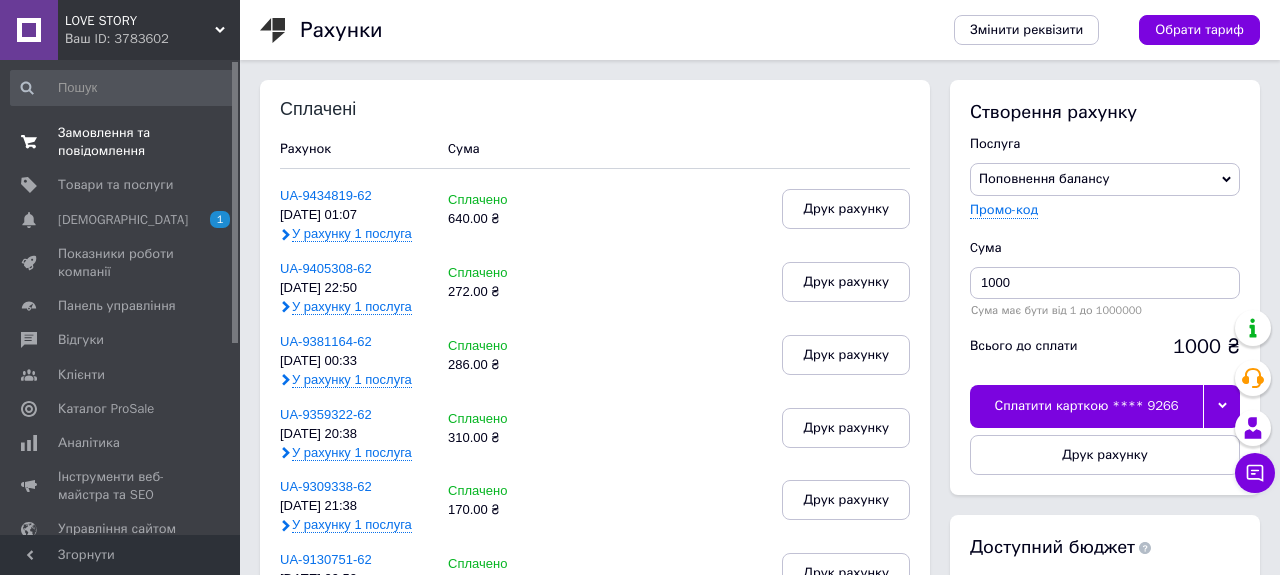 click on "Замовлення та повідомлення" at bounding box center [121, 142] 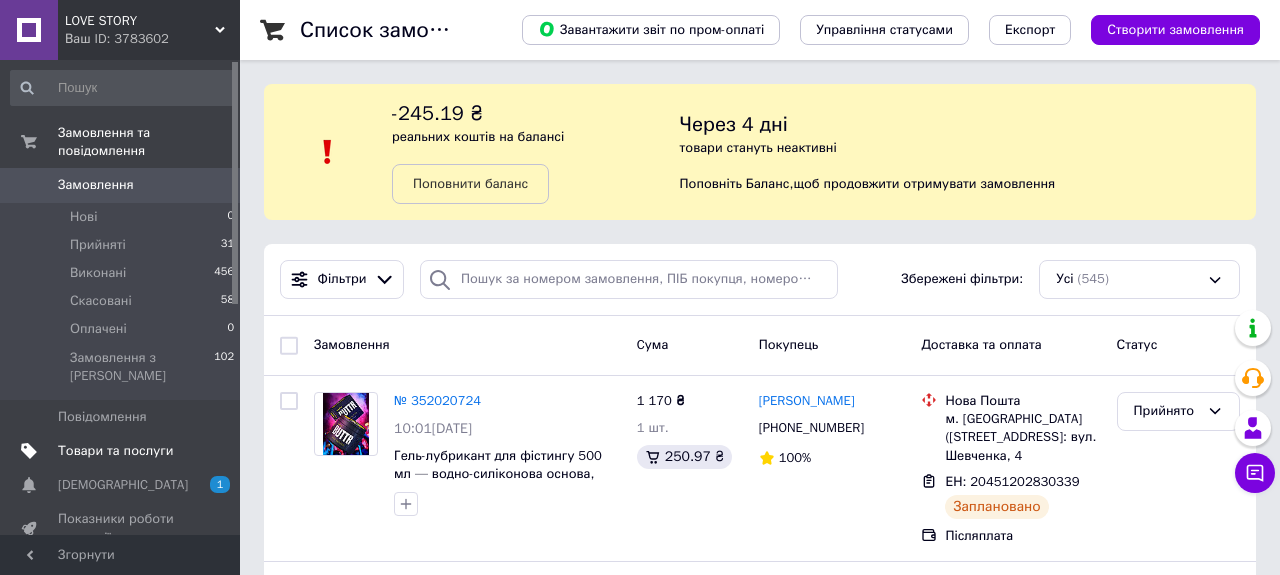 click on "Товари та послуги" at bounding box center (115, 451) 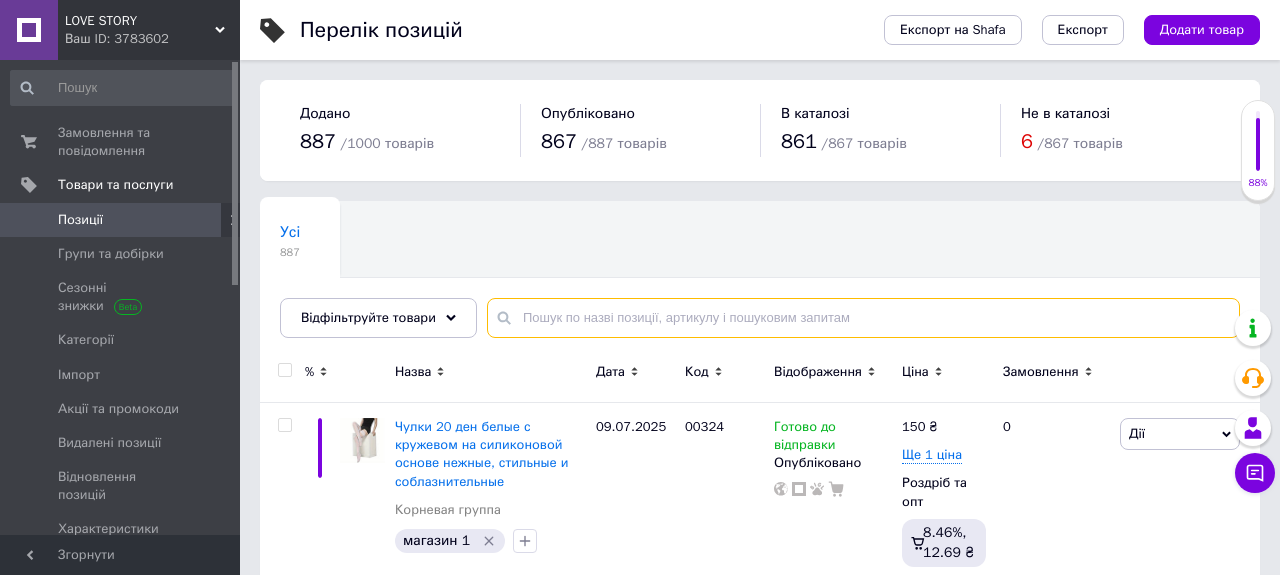 click at bounding box center (863, 318) 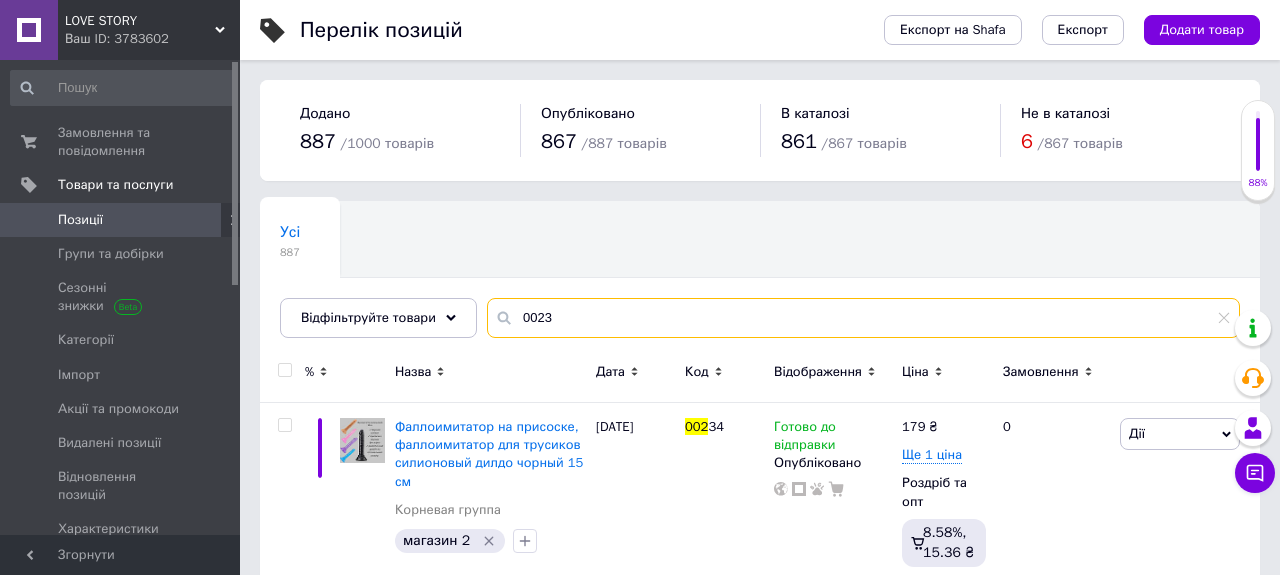 type on "00239" 